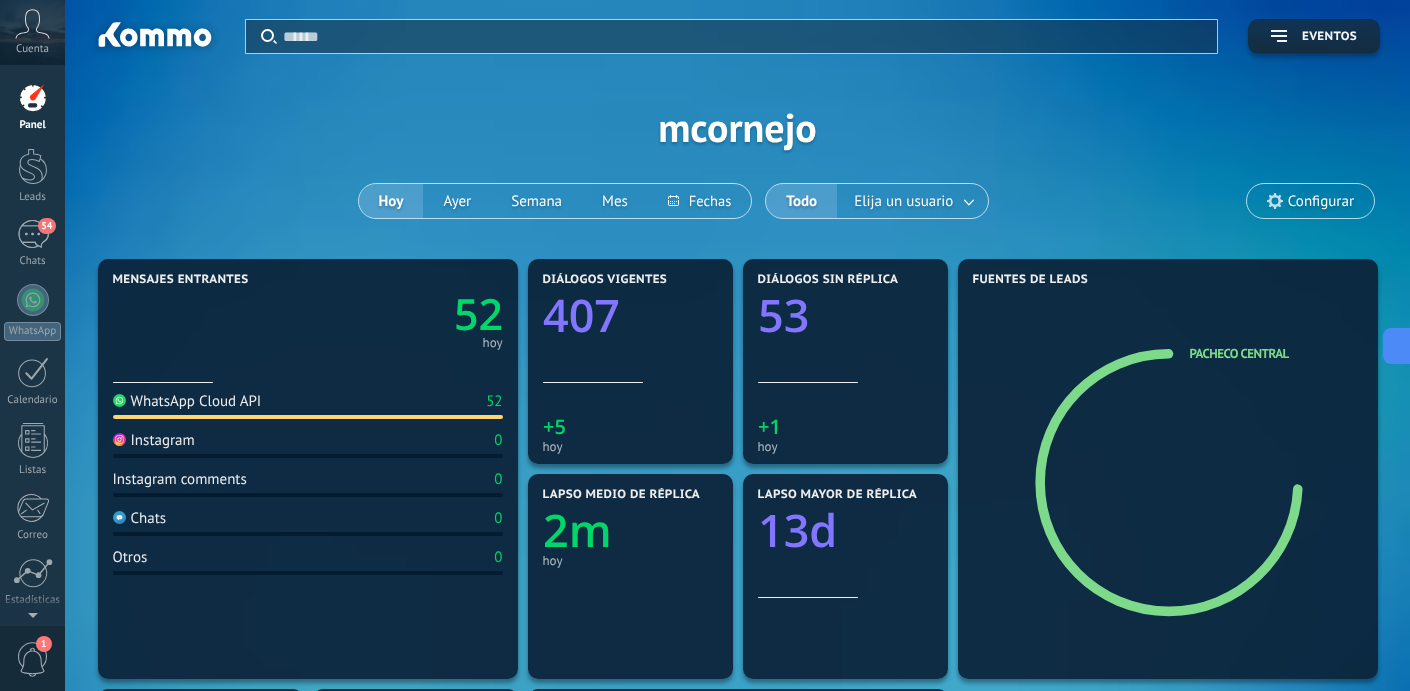 scroll, scrollTop: 0, scrollLeft: 0, axis: both 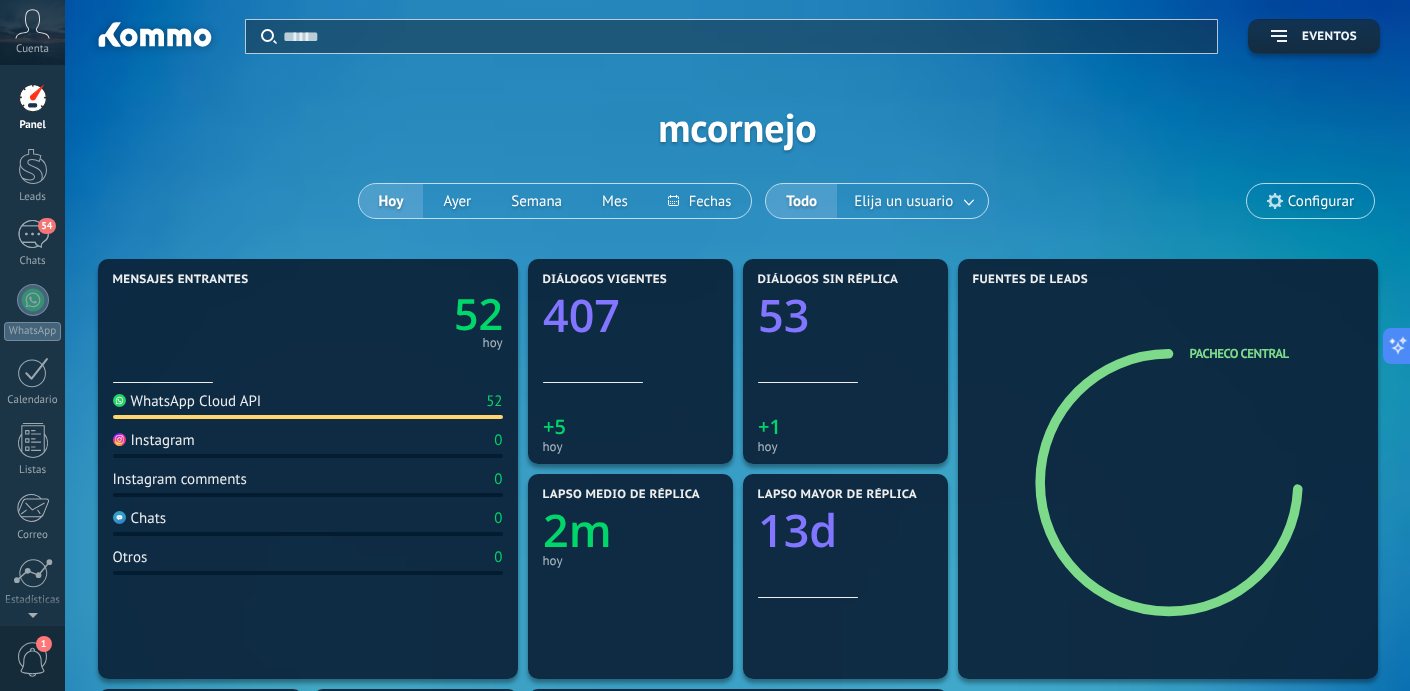 click on "Hoy" at bounding box center (391, 201) 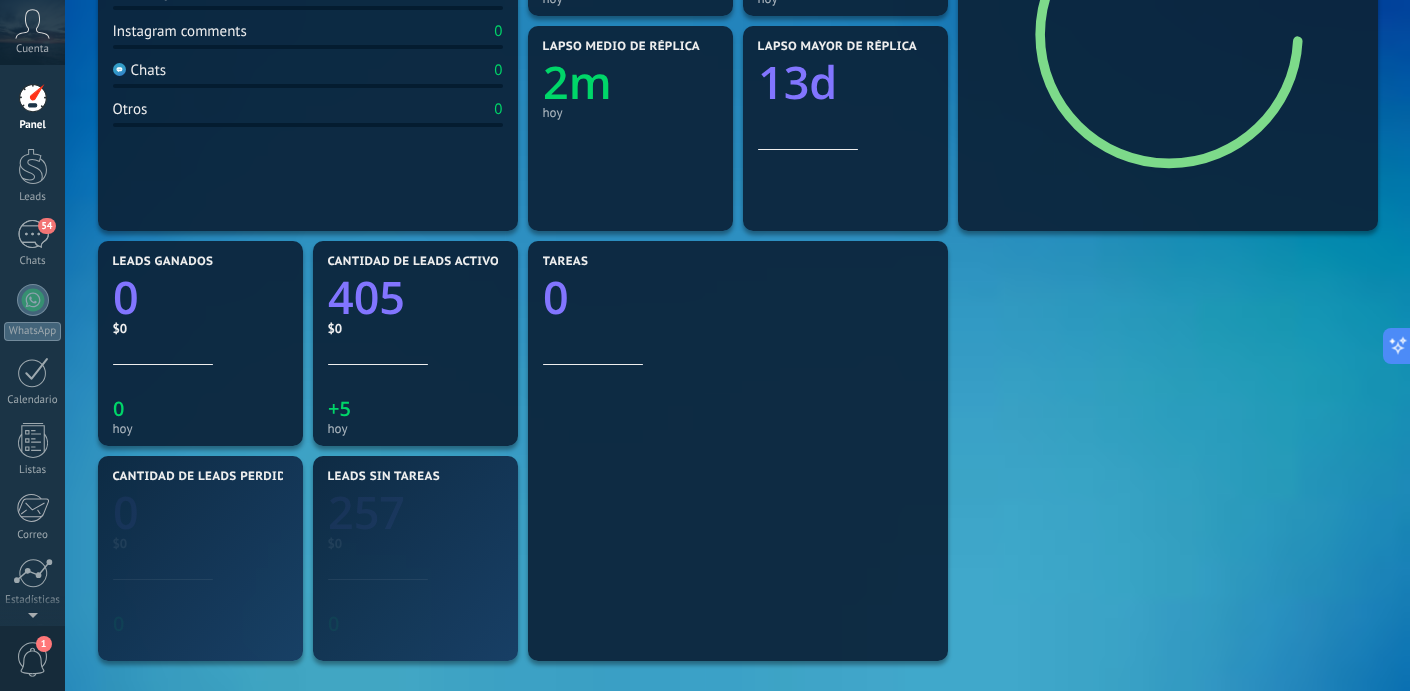 scroll, scrollTop: 511, scrollLeft: 0, axis: vertical 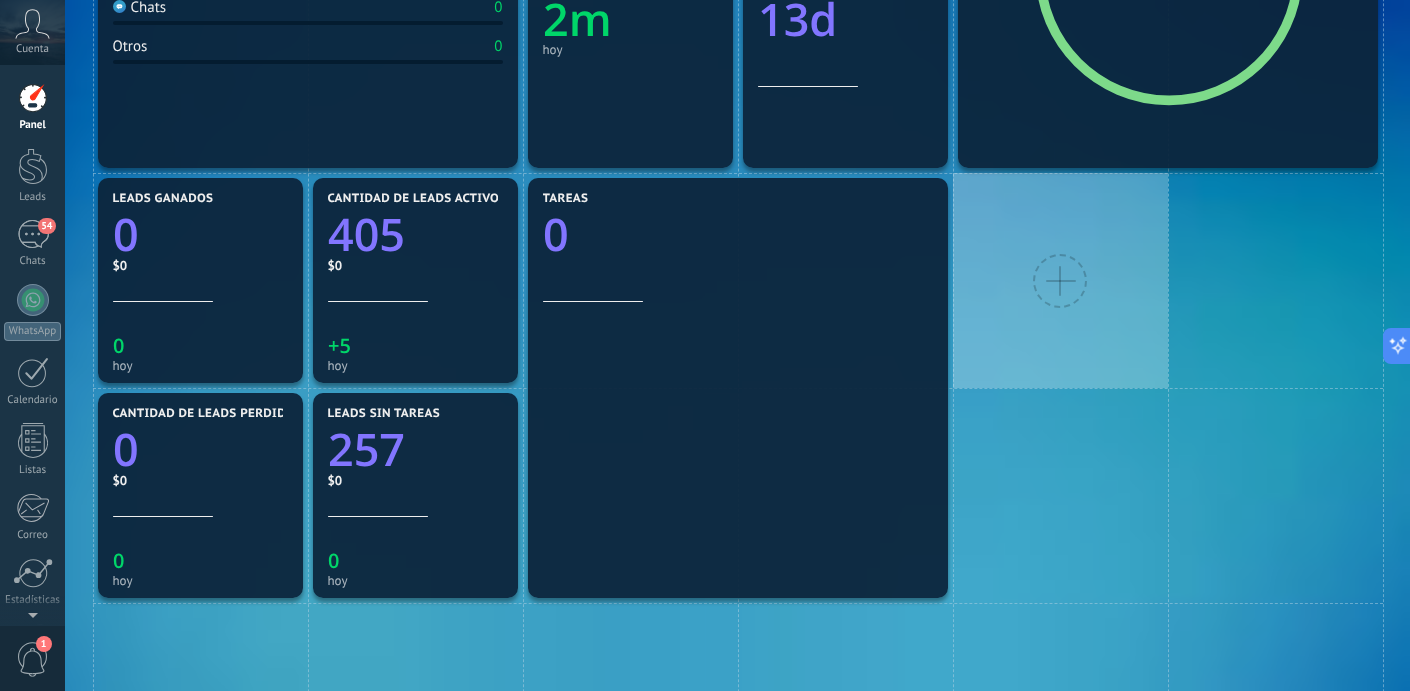 click at bounding box center [1060, 281] 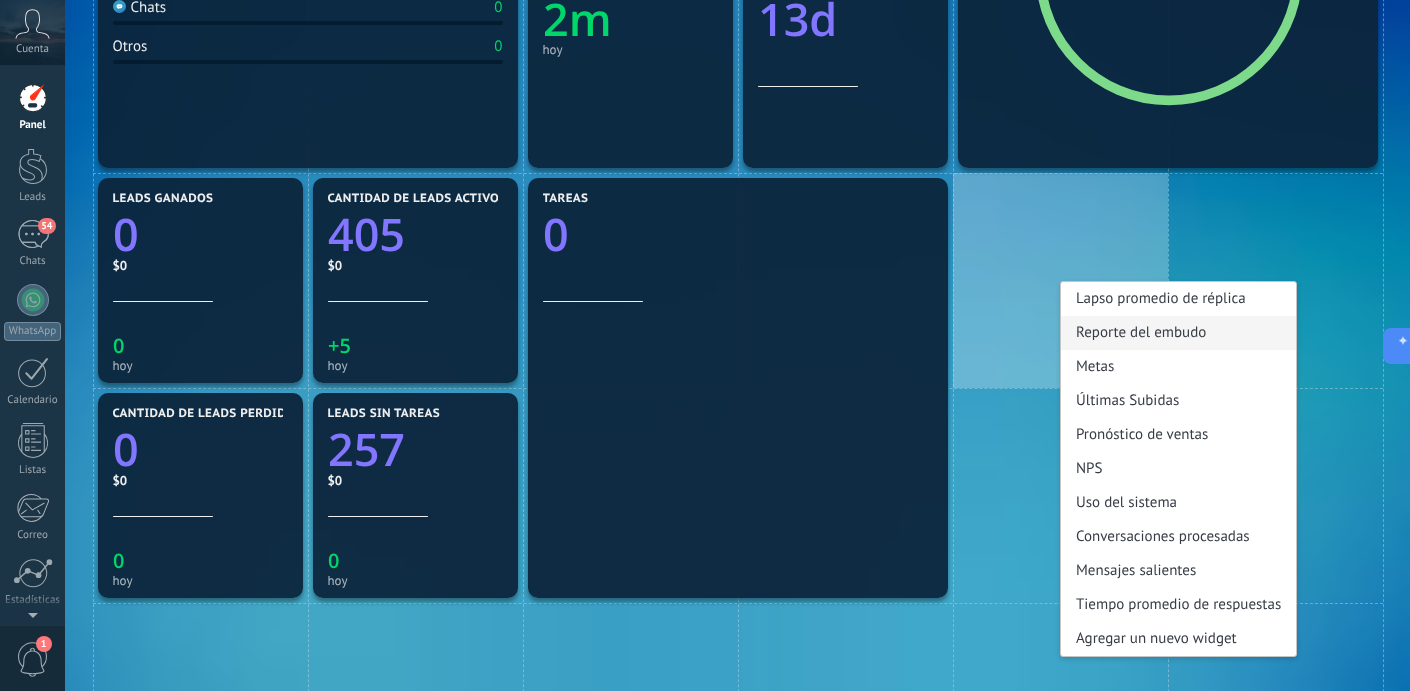 click on "Reporte del embudo" at bounding box center [1178, 333] 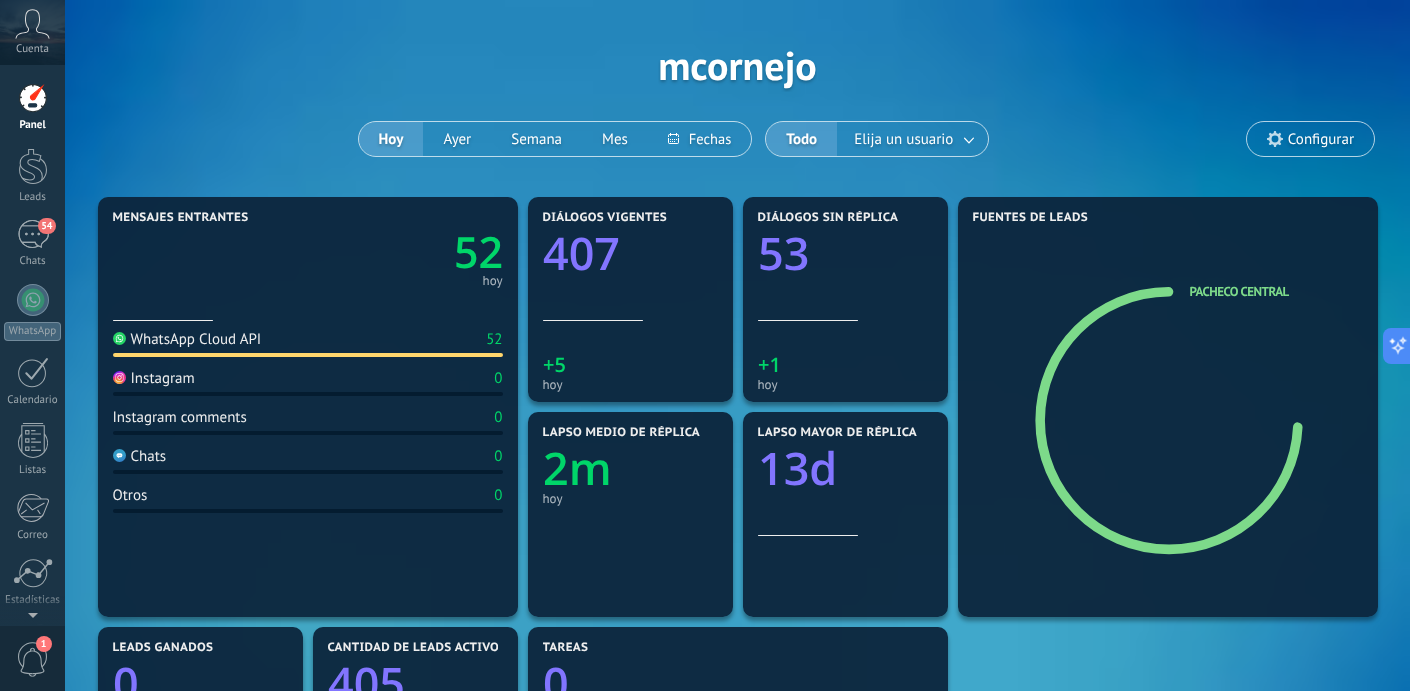 scroll, scrollTop: 100, scrollLeft: 0, axis: vertical 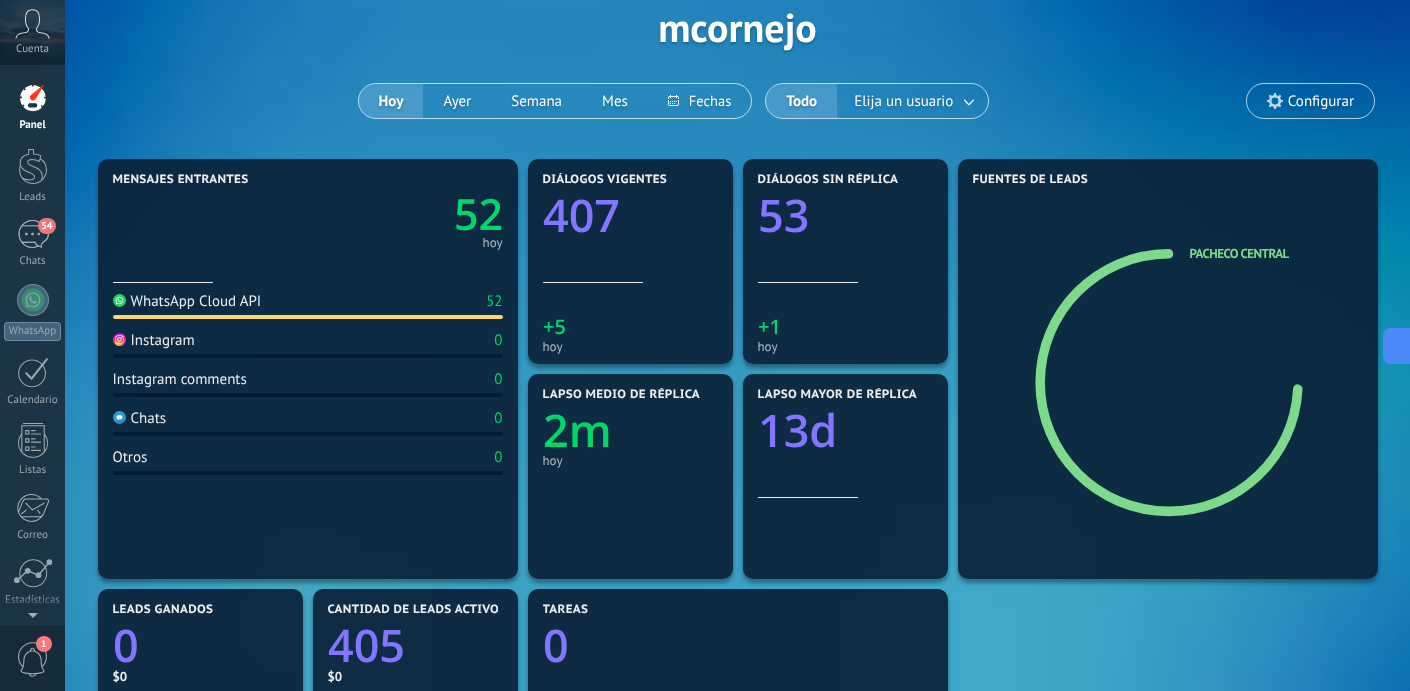 click on "Instagram" at bounding box center (154, 340) 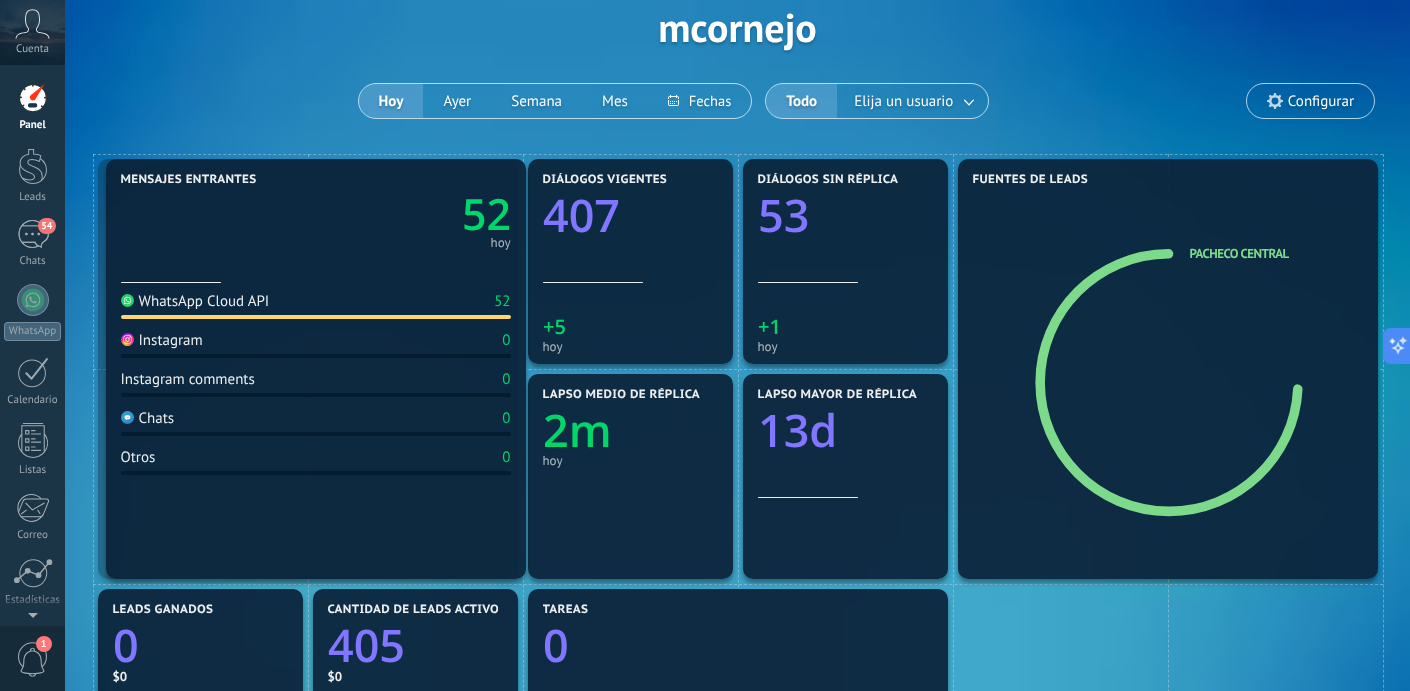 drag, startPoint x: 164, startPoint y: 346, endPoint x: 173, endPoint y: 301, distance: 45.891174 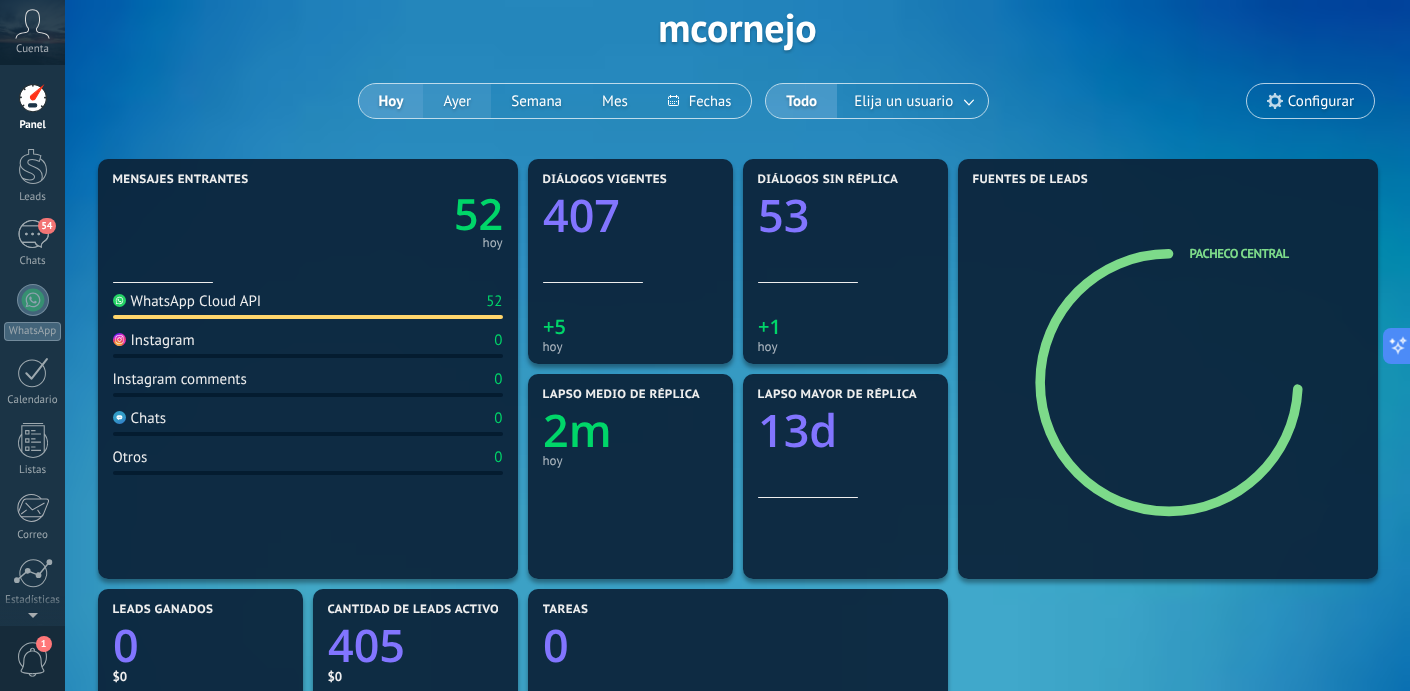 click on "Ayer" at bounding box center (457, 101) 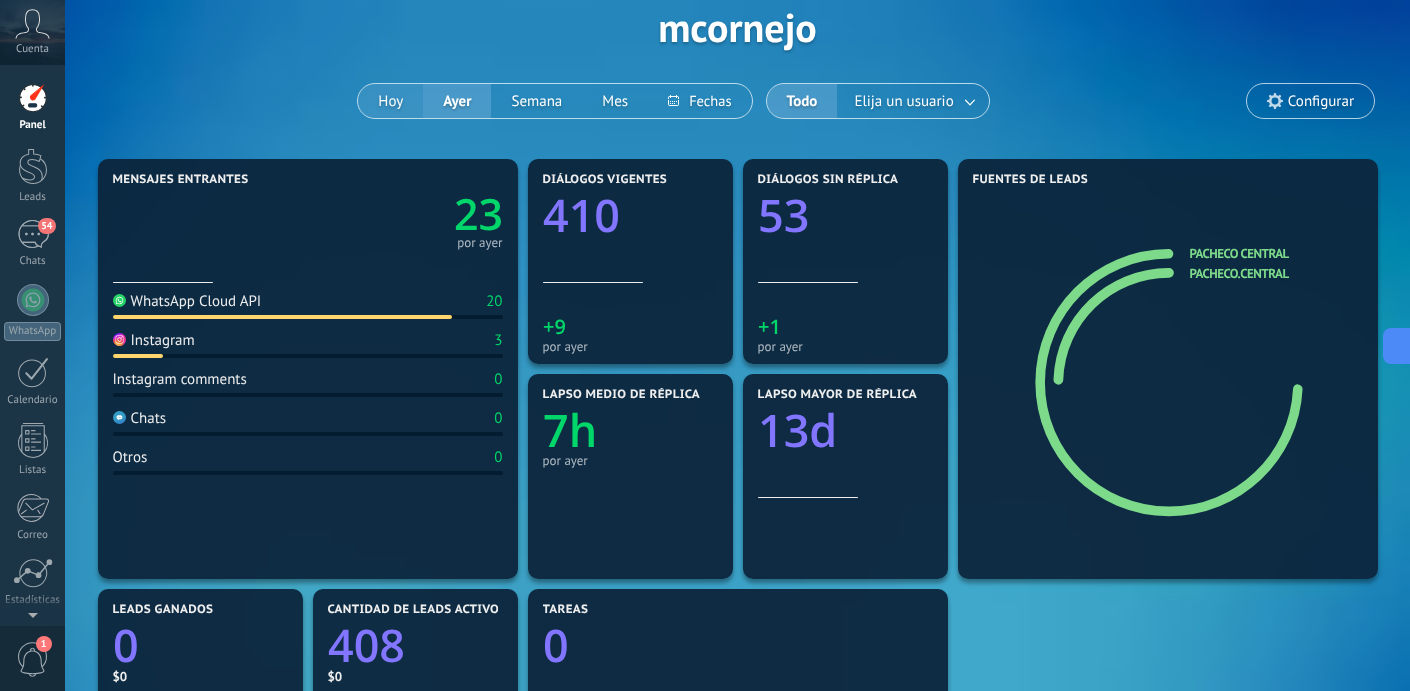click on "Hoy" at bounding box center [390, 101] 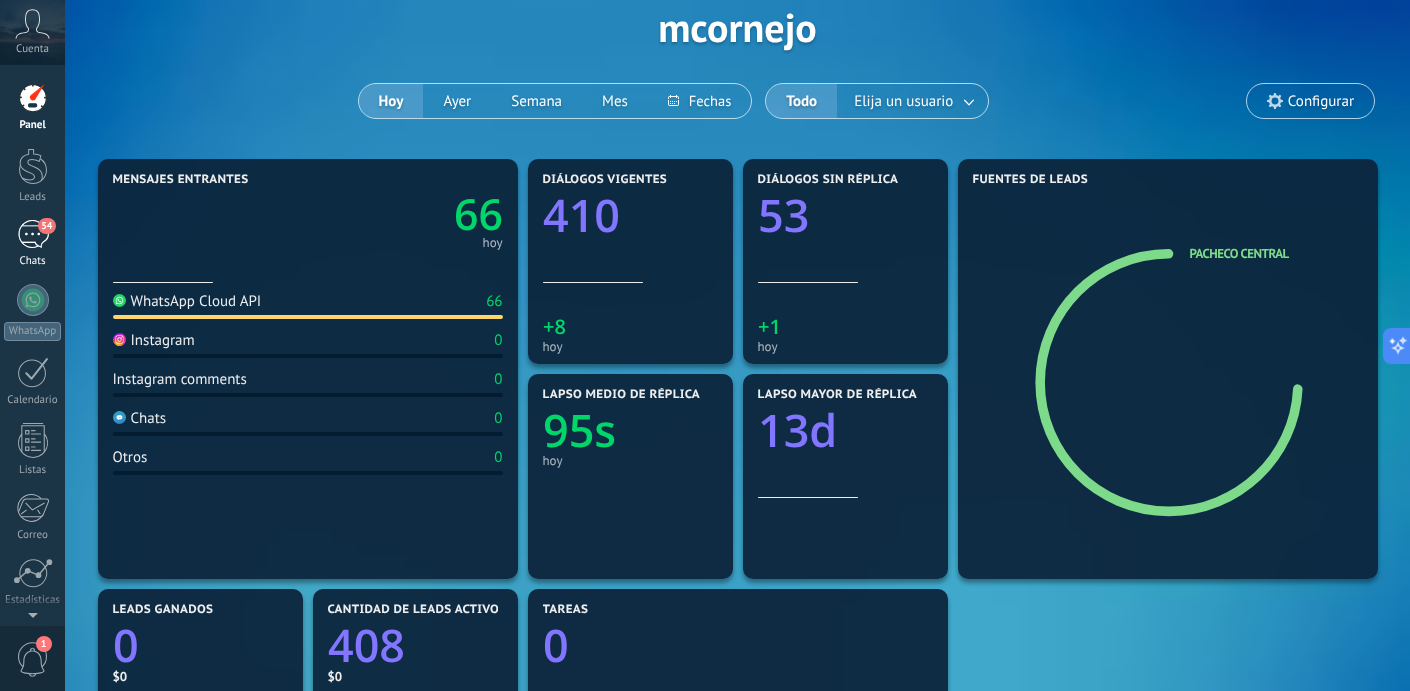 click on "54" at bounding box center [33, 234] 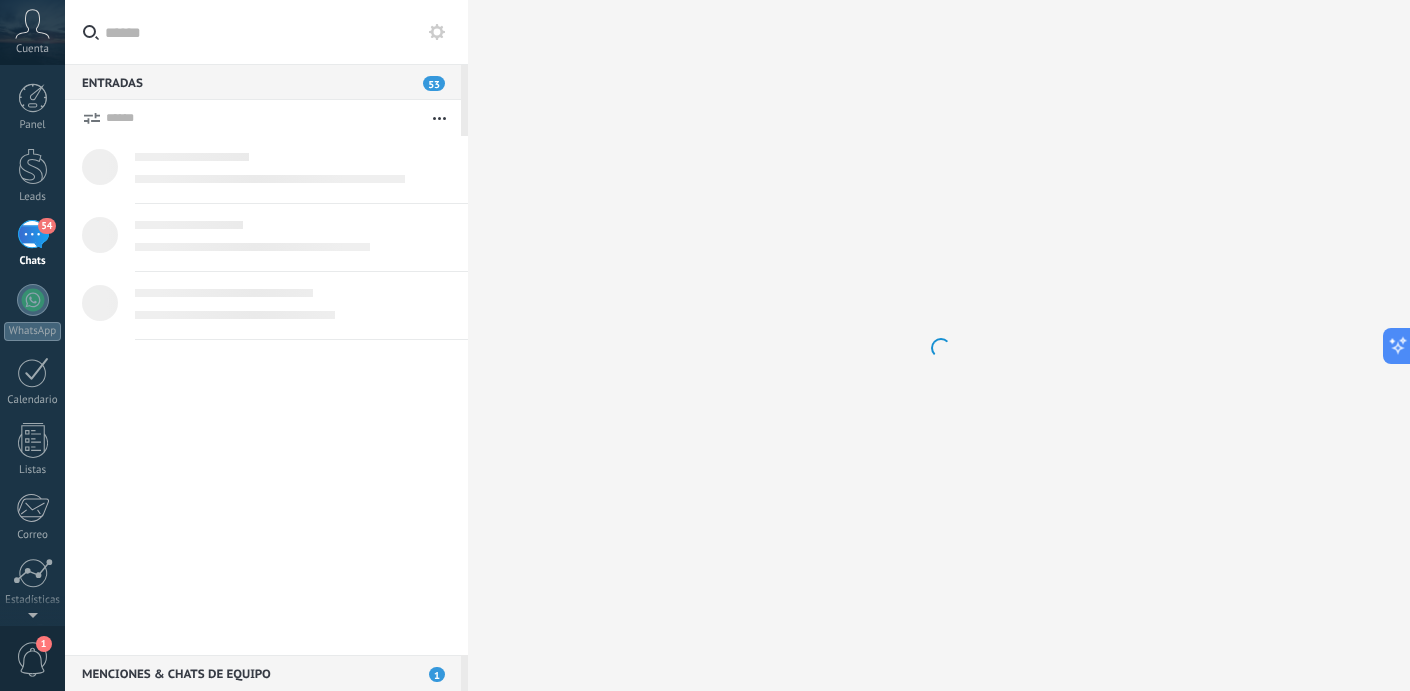 scroll, scrollTop: 0, scrollLeft: 0, axis: both 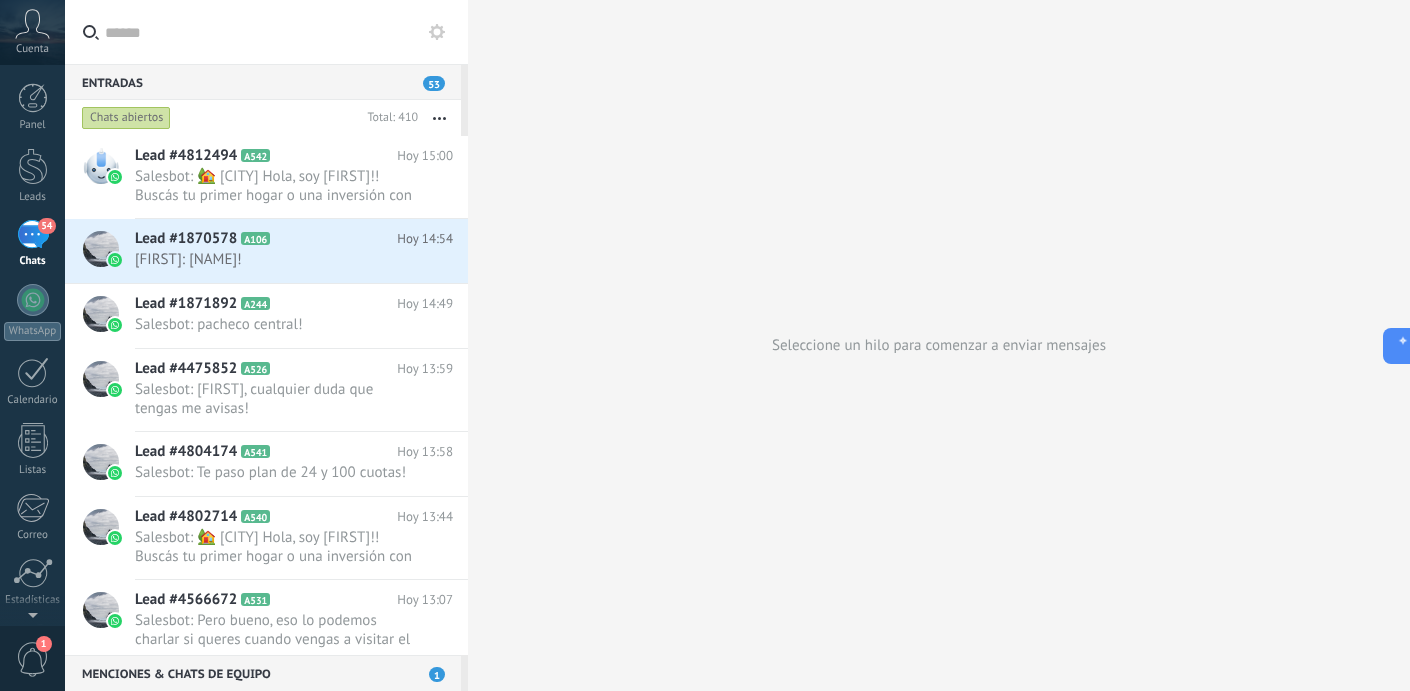 click on "Chats abiertos" at bounding box center (126, 118) 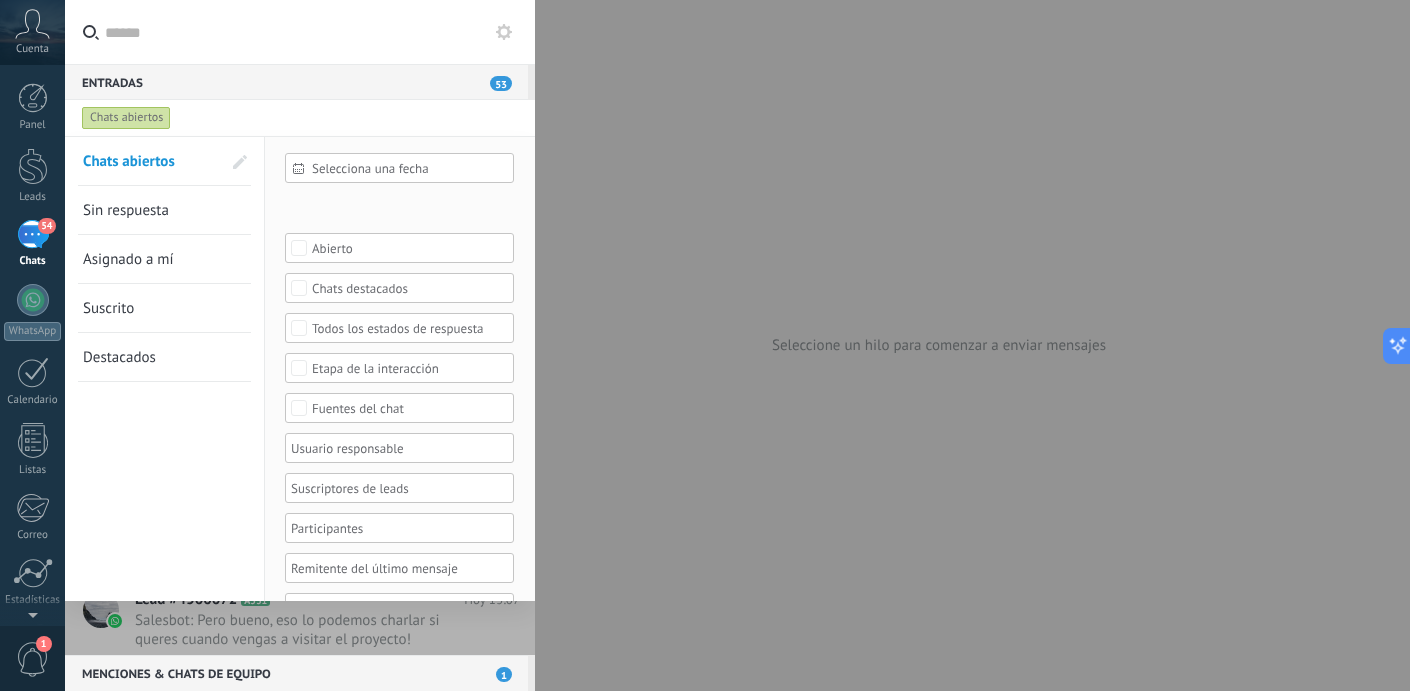 click on "Chats abiertos" at bounding box center (129, 161) 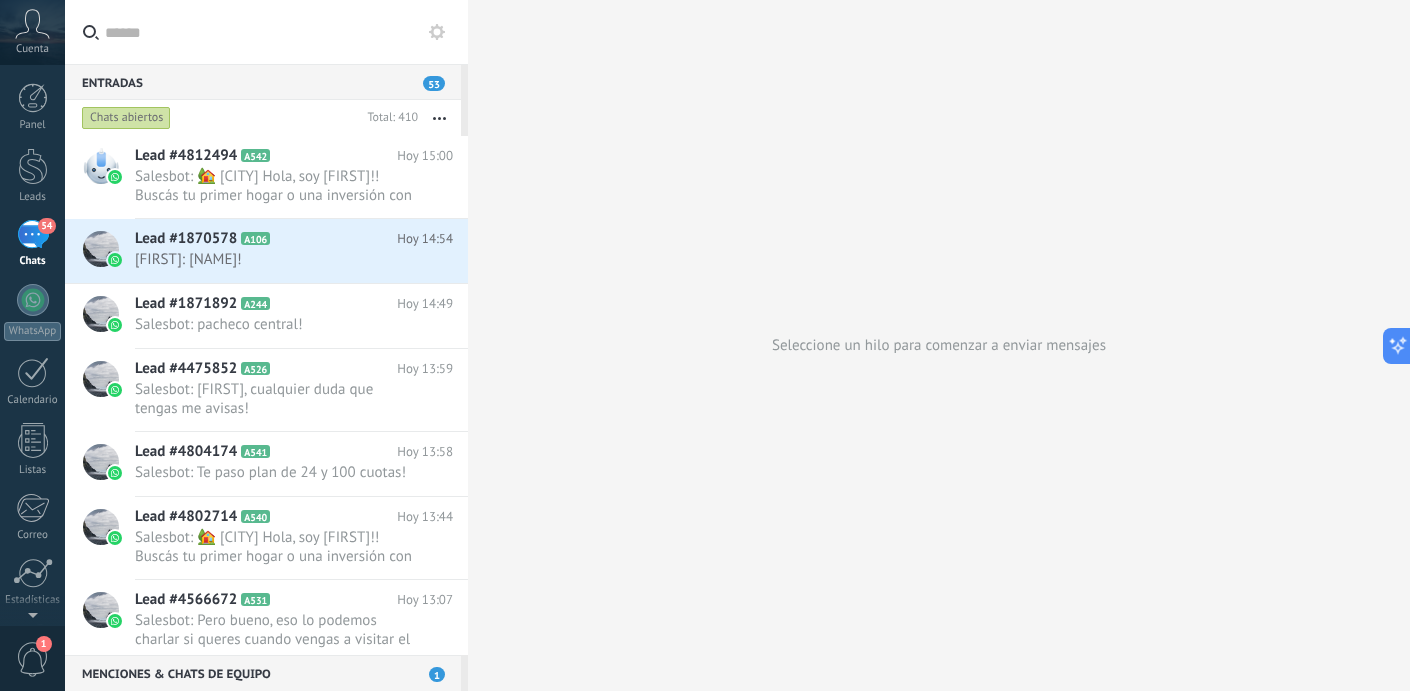 click 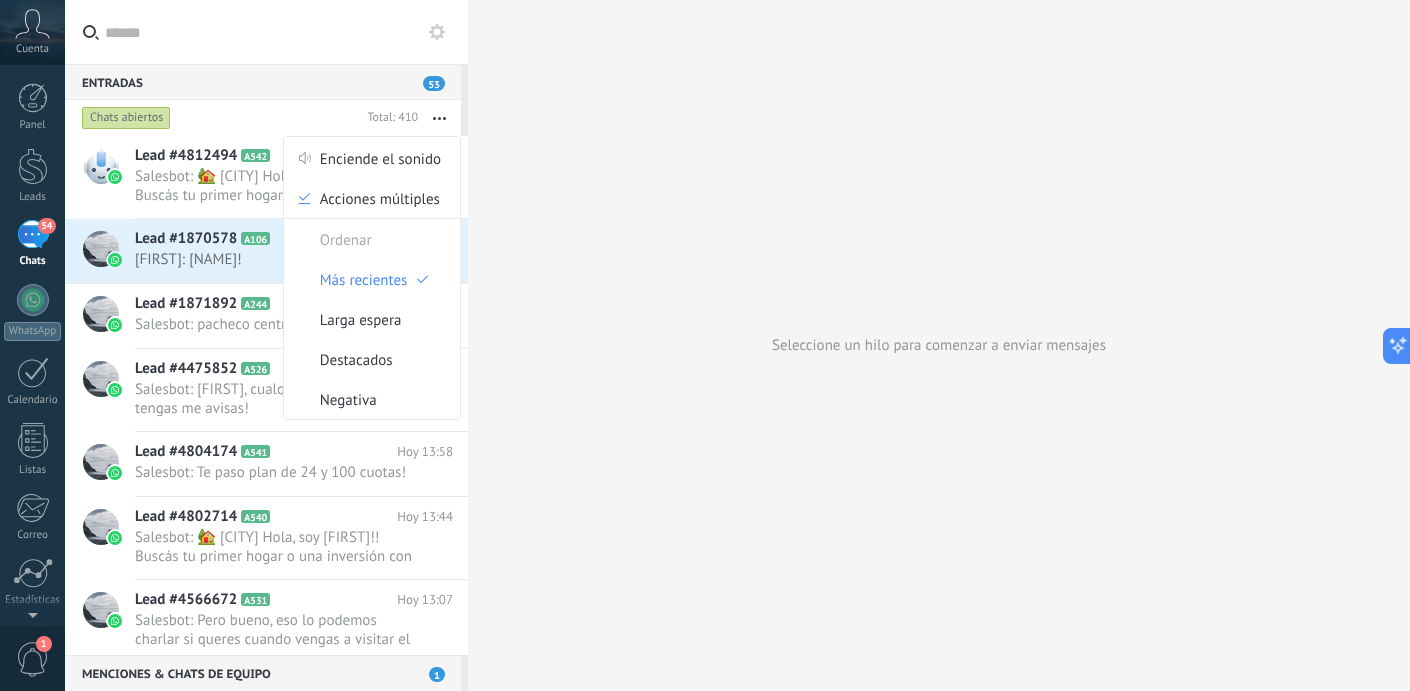 click at bounding box center [439, 118] 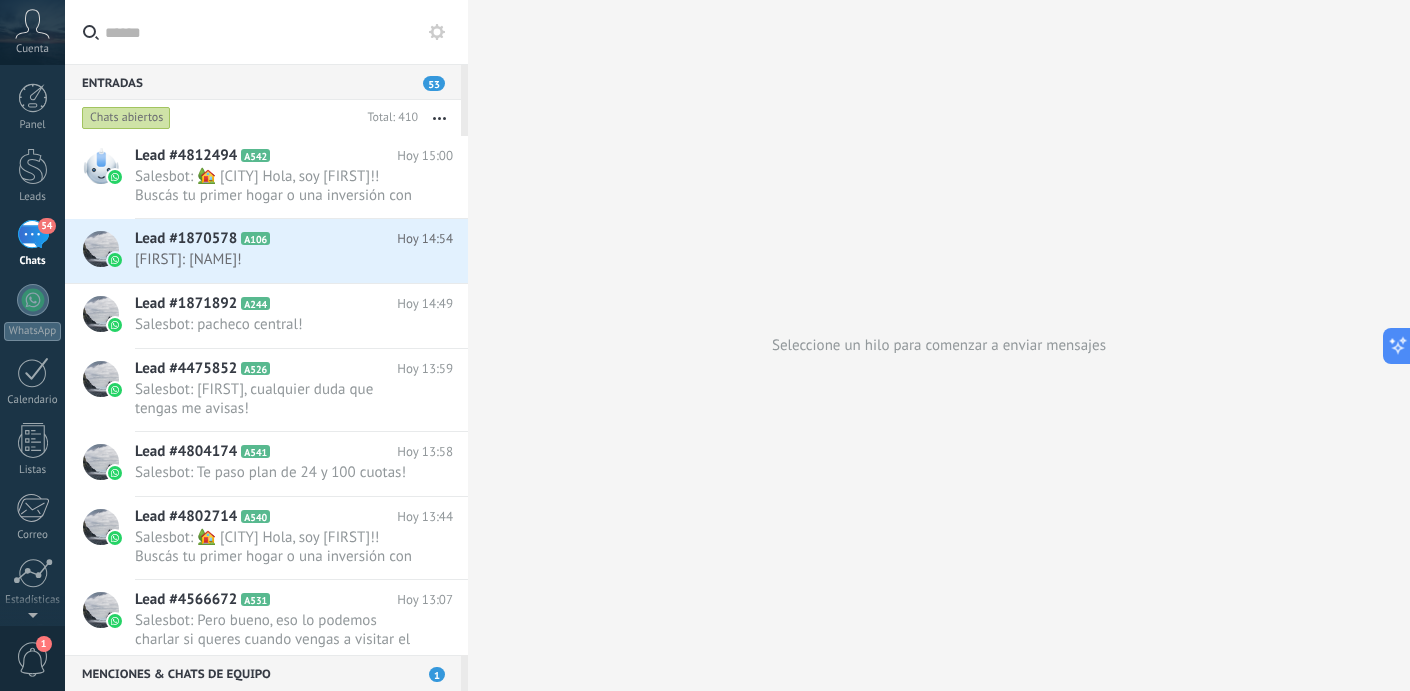 click at bounding box center [278, 32] 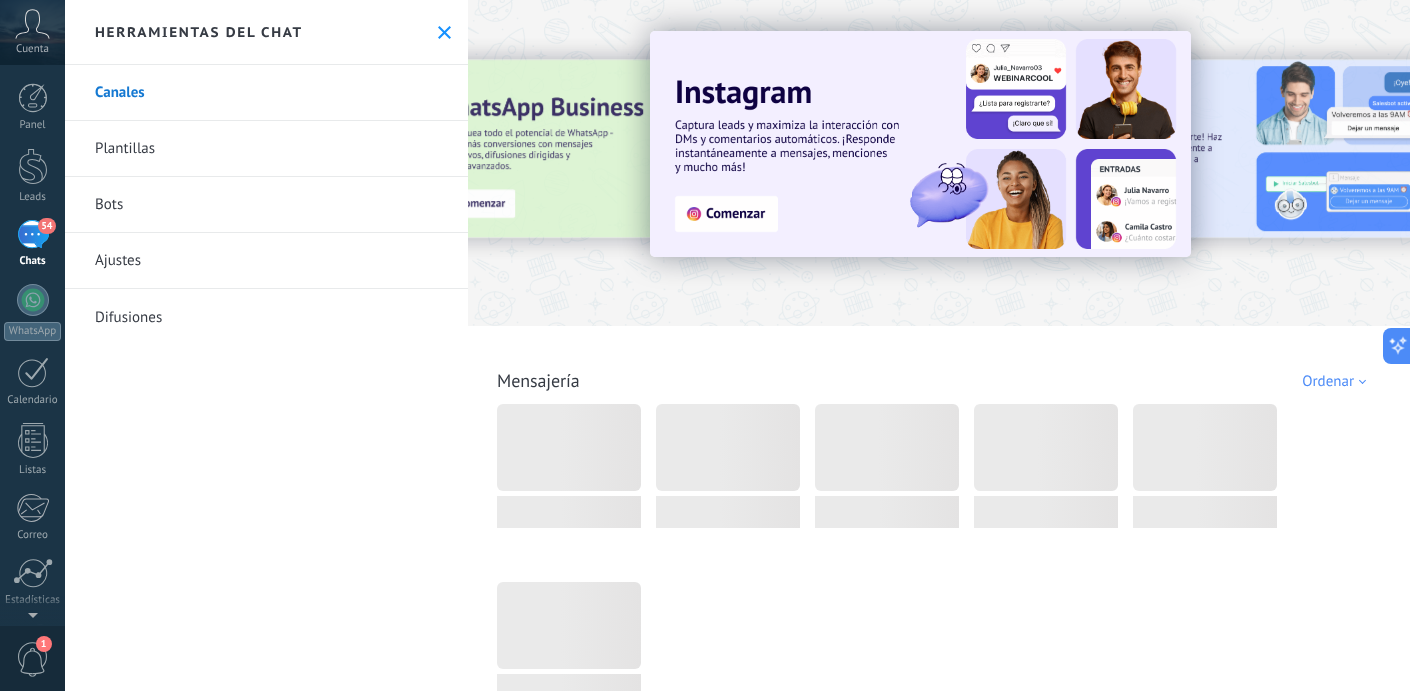 click on "Ajustes" at bounding box center (266, 261) 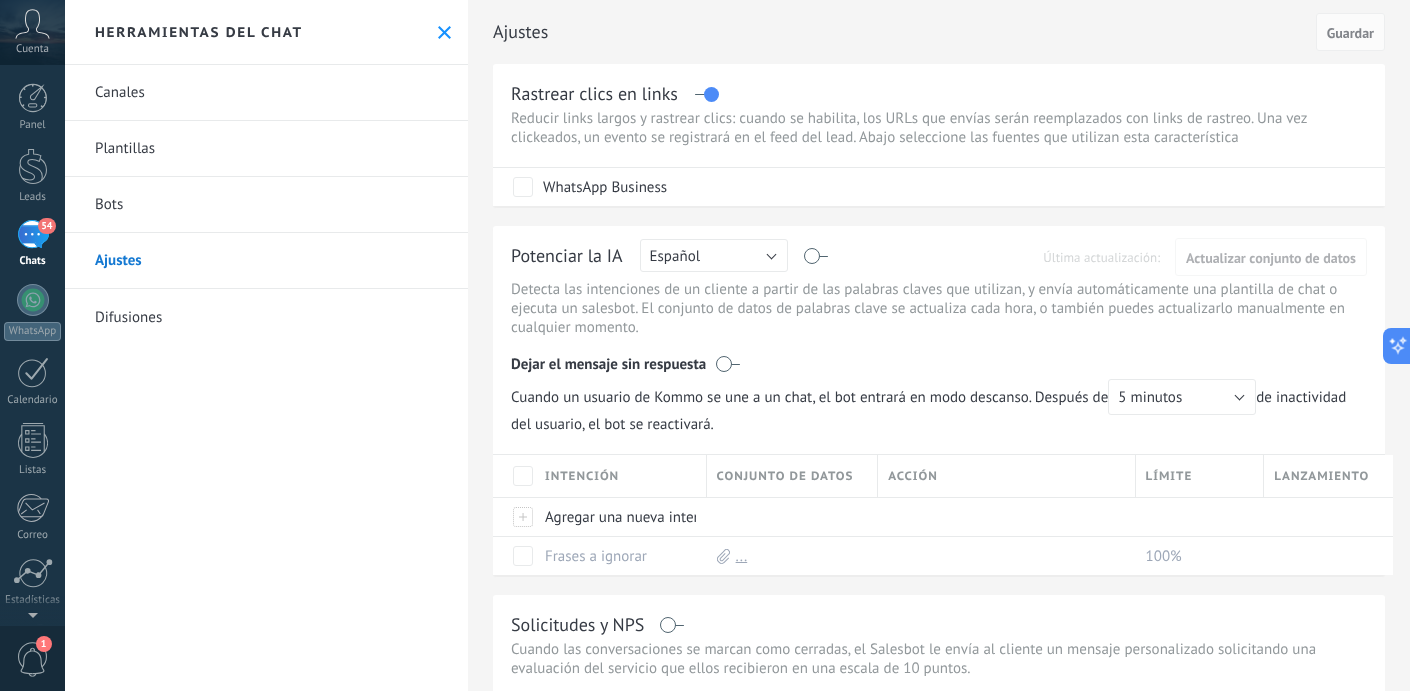 click on "Difusiones" at bounding box center [266, 317] 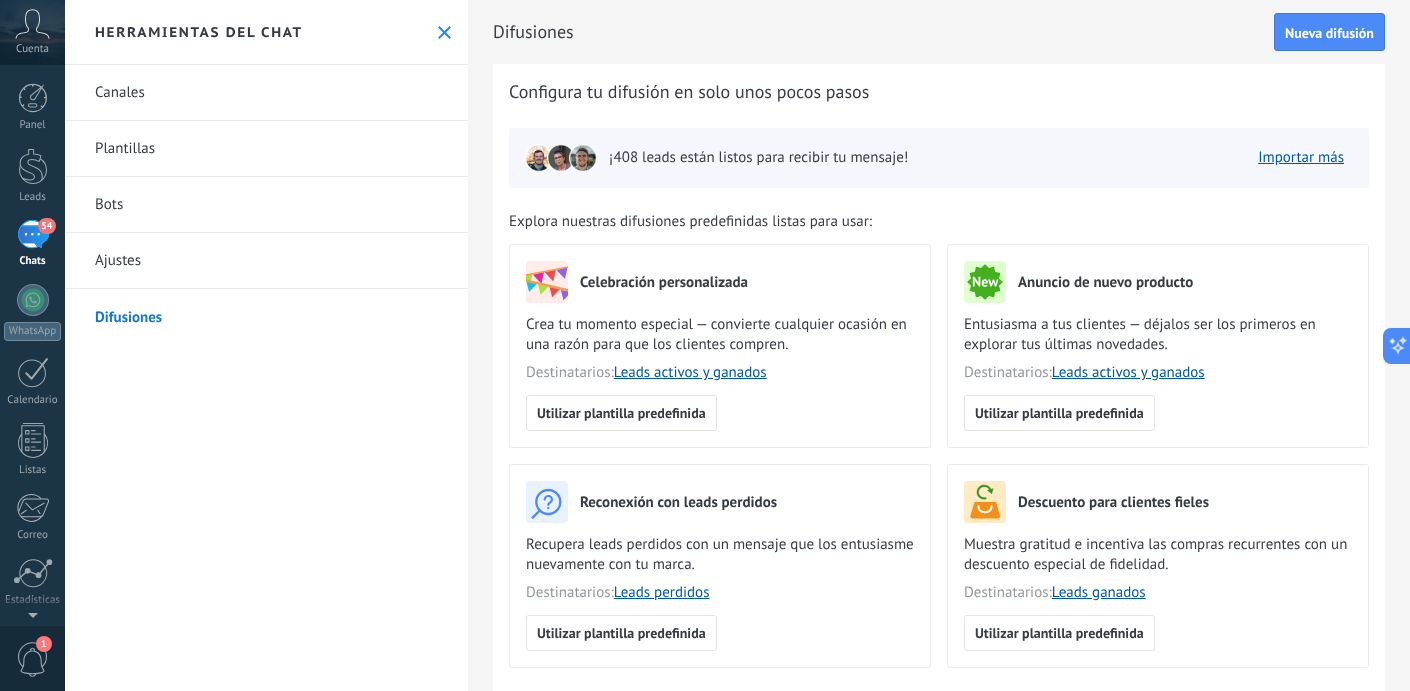 click on "¡408 leads están listos para recibir tu mensaje! Importar más" at bounding box center (939, 158) 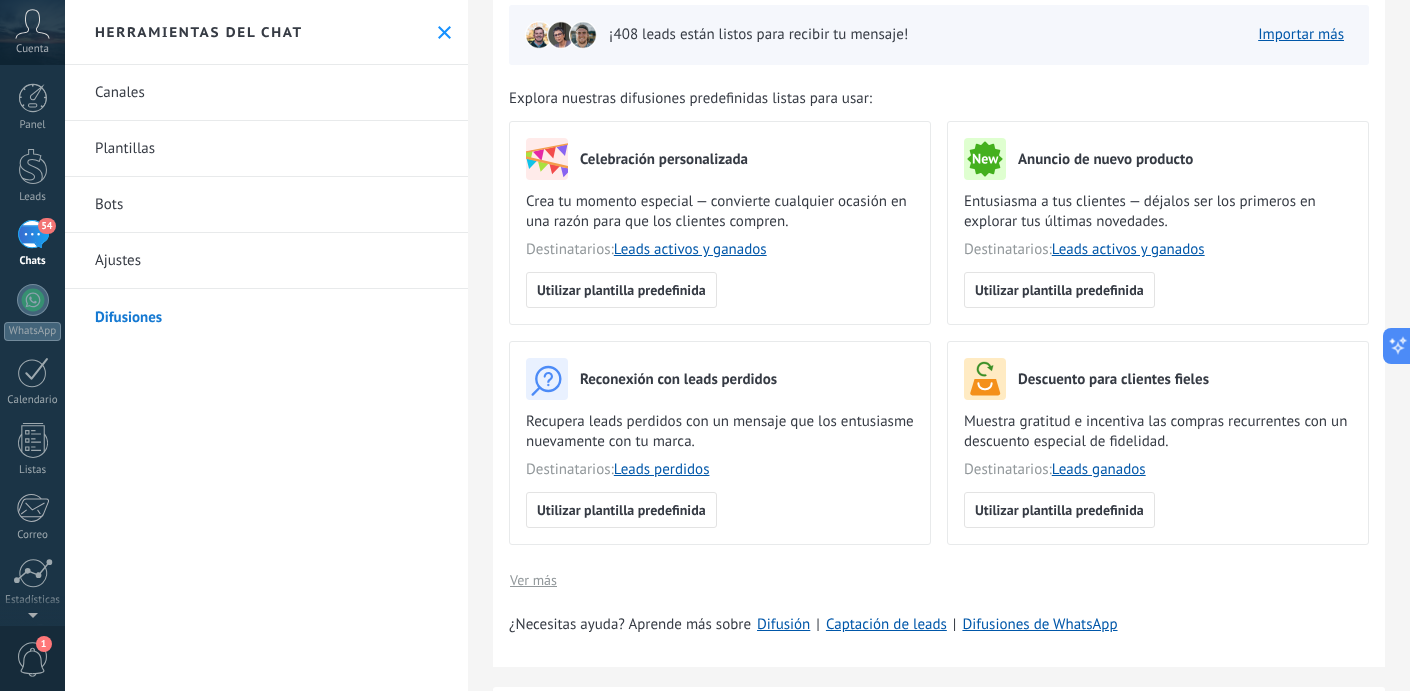 scroll, scrollTop: 142, scrollLeft: 0, axis: vertical 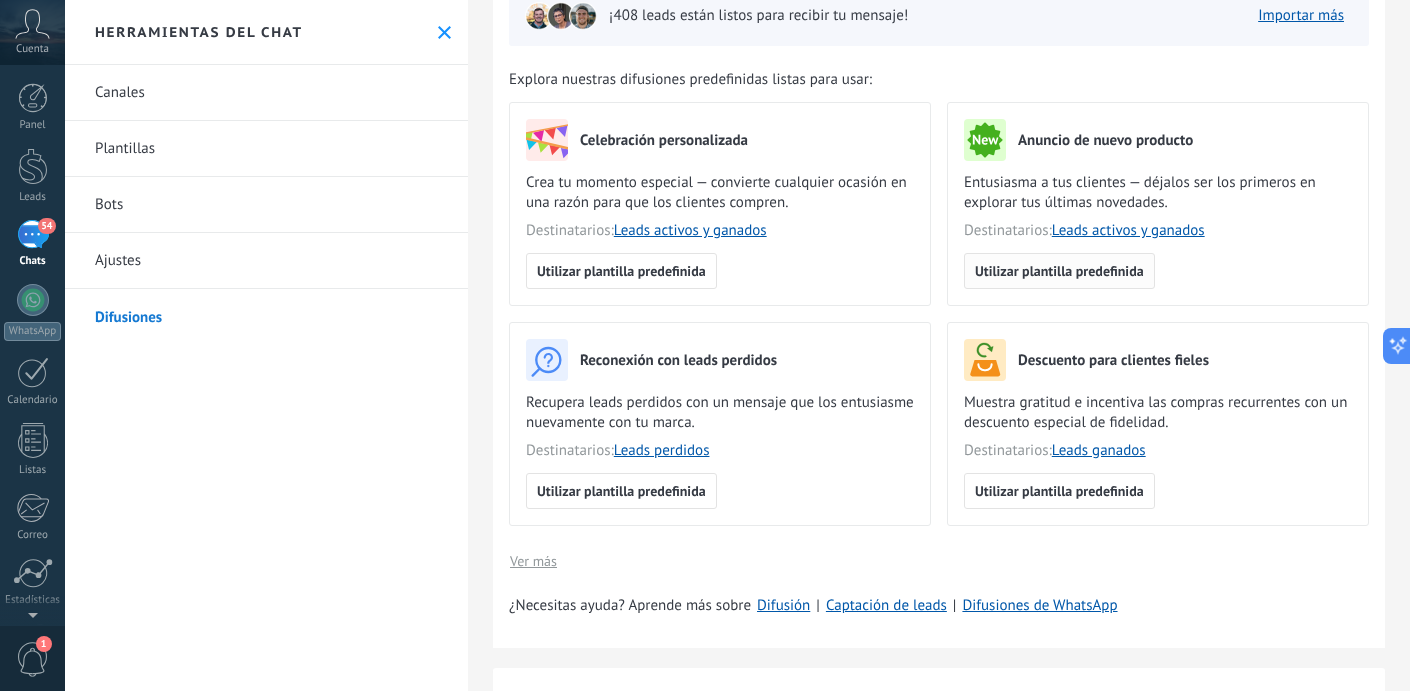 click on "Utilizar plantilla predefinida" at bounding box center [1059, 271] 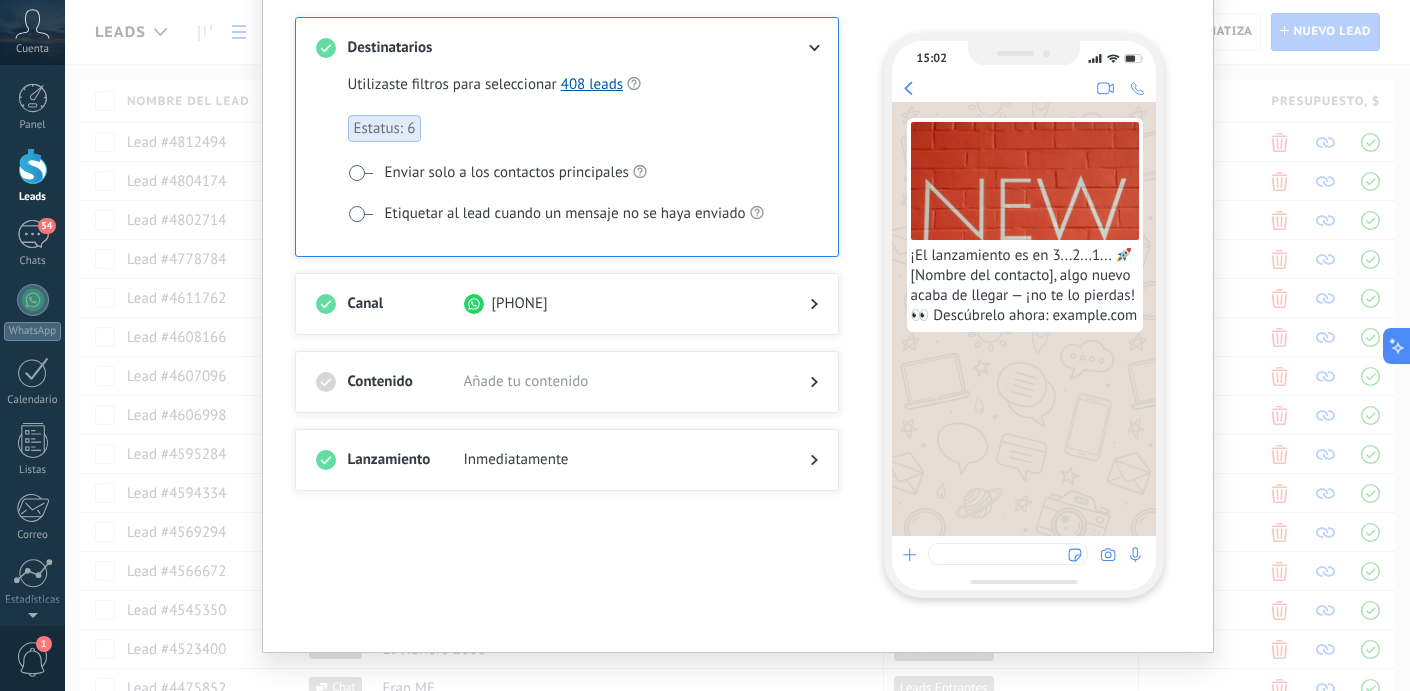 scroll, scrollTop: 145, scrollLeft: 0, axis: vertical 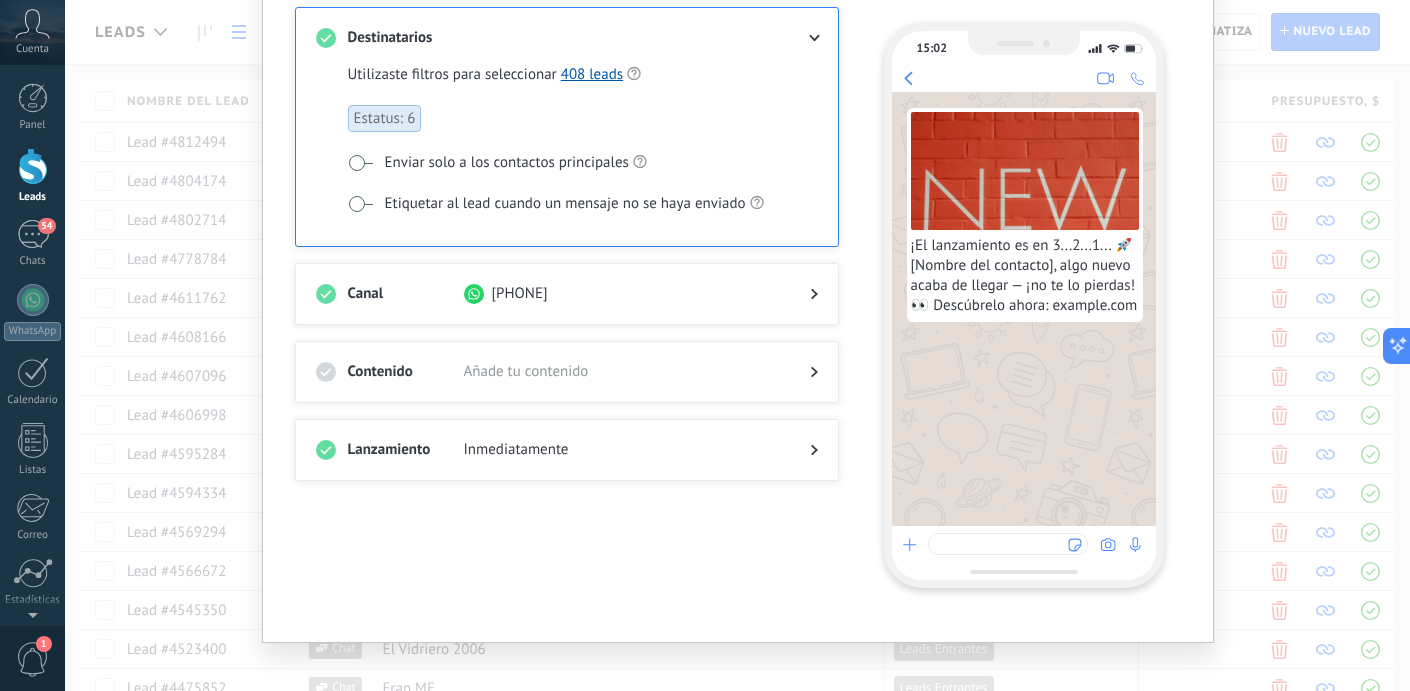 click at bounding box center [1008, 544] 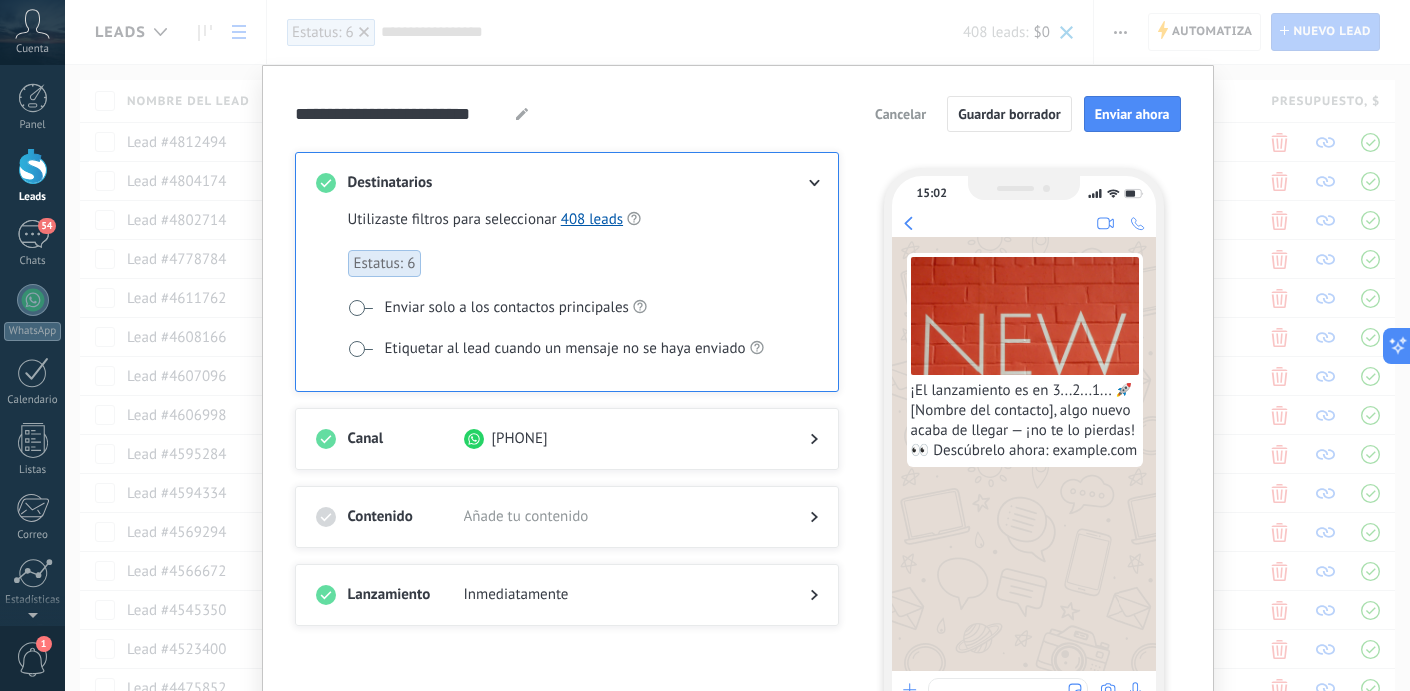 click at bounding box center (360, 308) 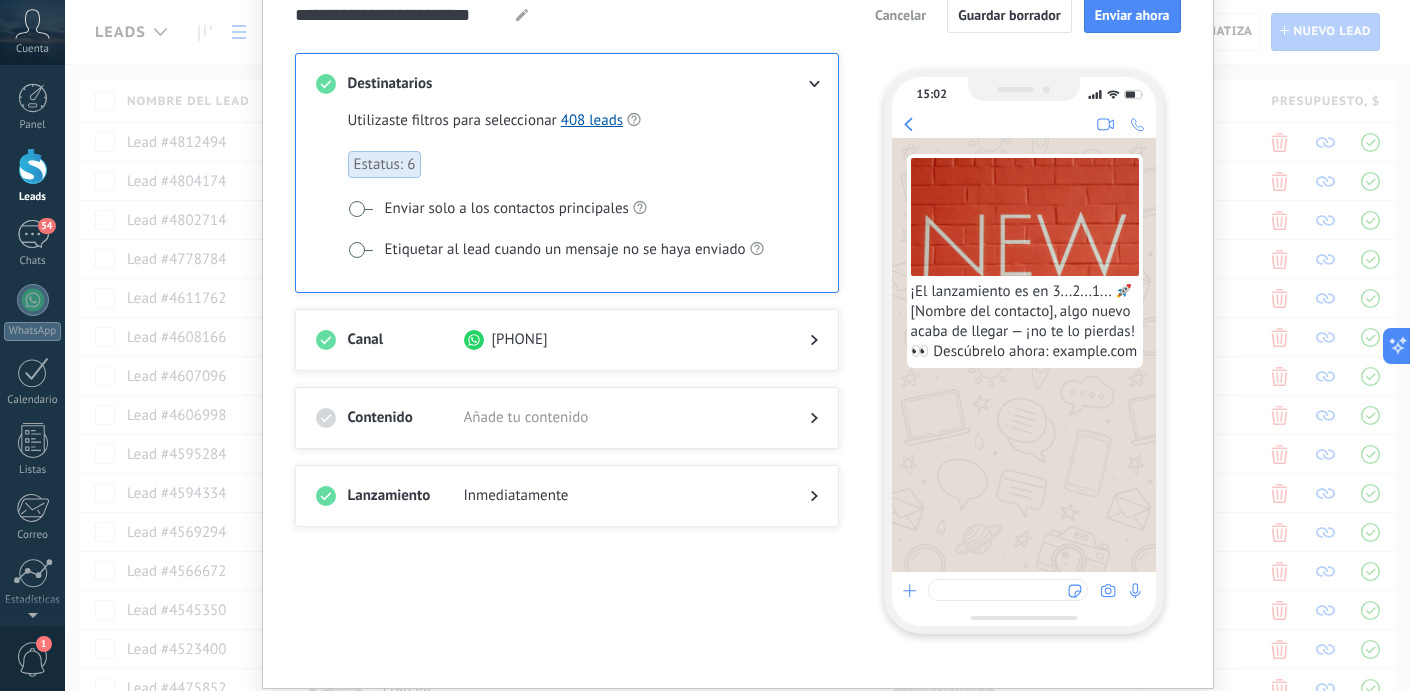 scroll, scrollTop: 162, scrollLeft: 0, axis: vertical 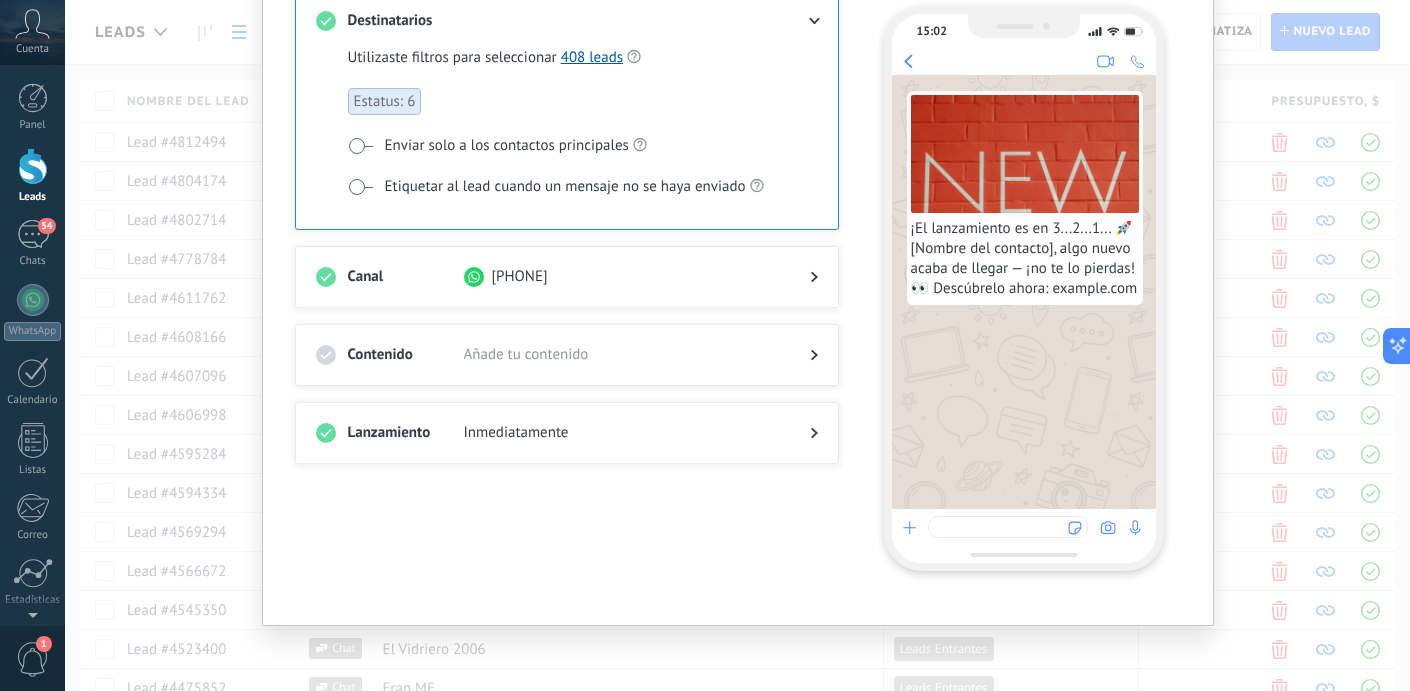 click at bounding box center (1008, 527) 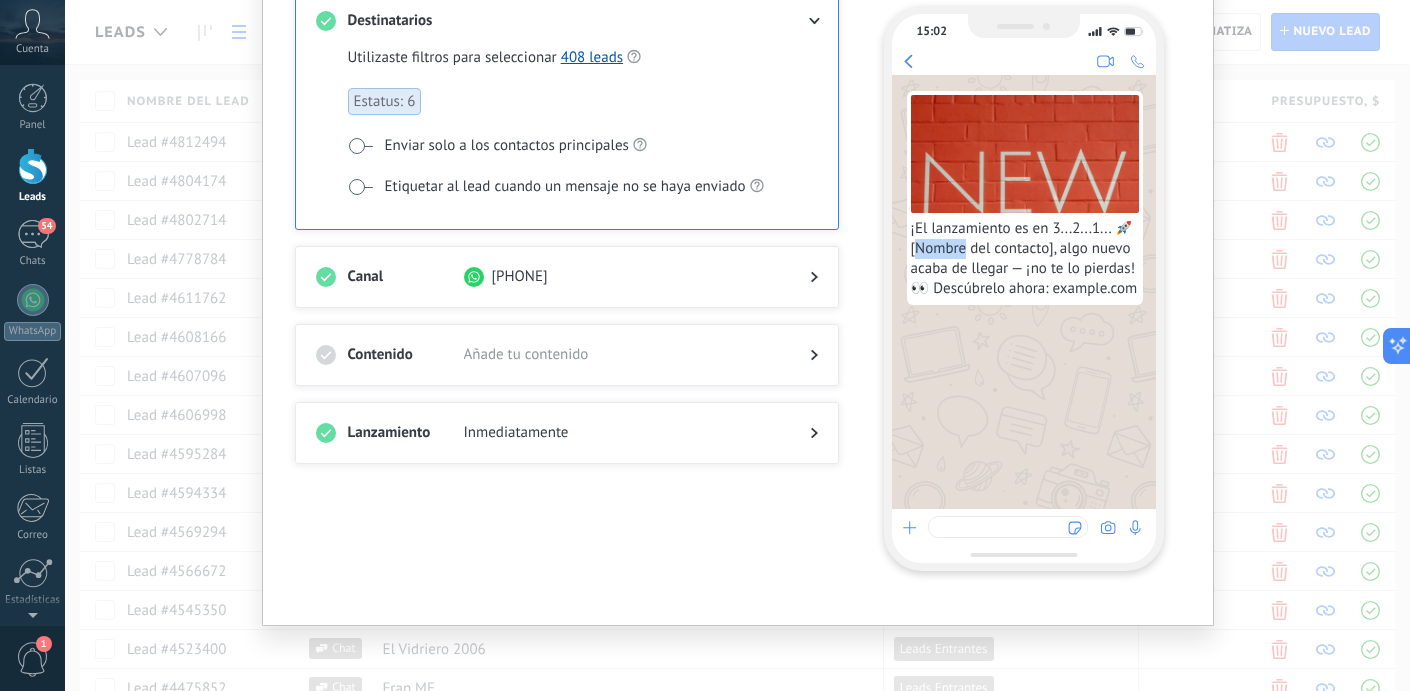 click on "¡El lanzamiento es en 3...2...1... 🚀
[Nombre del contacto], algo nuevo acaba de llegar — ¡no te lo pierdas! 👀 Descúbrelo ahora: example.com" at bounding box center (1025, 259) 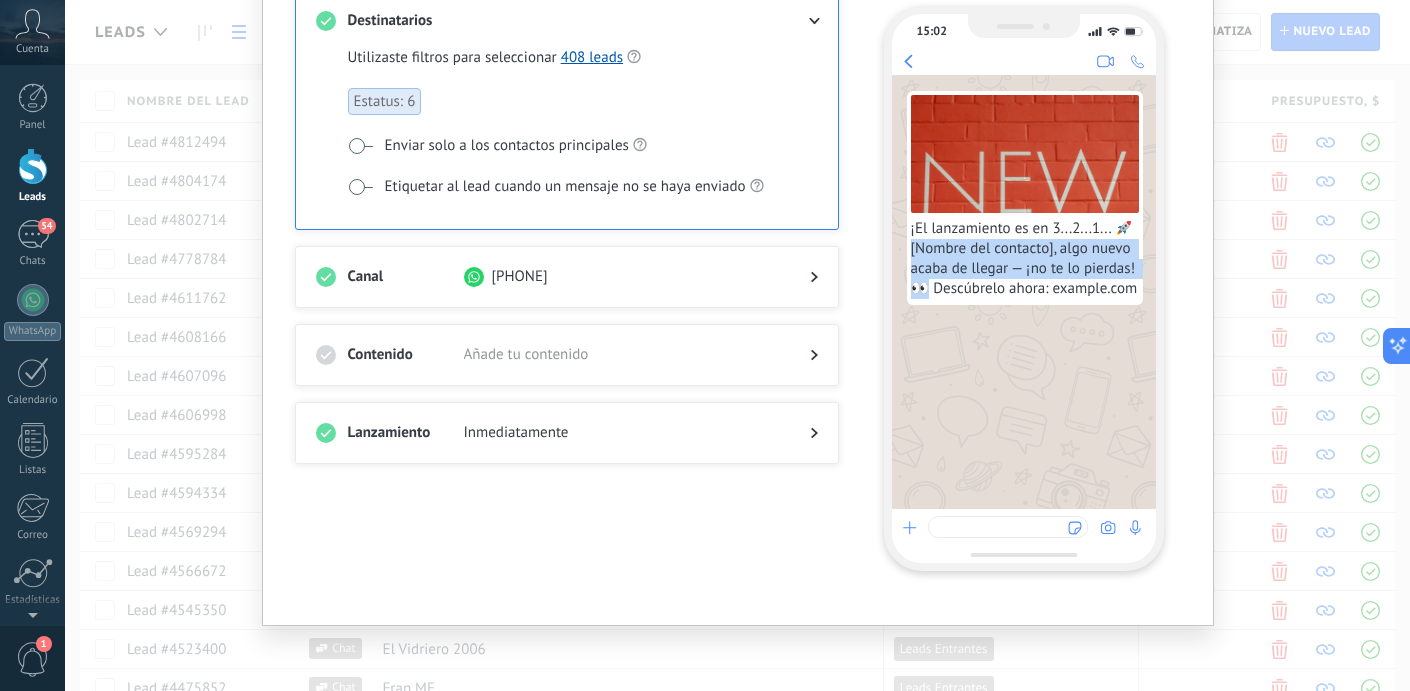 click on "¡El lanzamiento es en 3...2...1... 🚀
[Nombre del contacto], algo nuevo acaba de llegar — ¡no te lo pierdas! 👀 Descúbrelo ahora: example.com" at bounding box center [1025, 259] 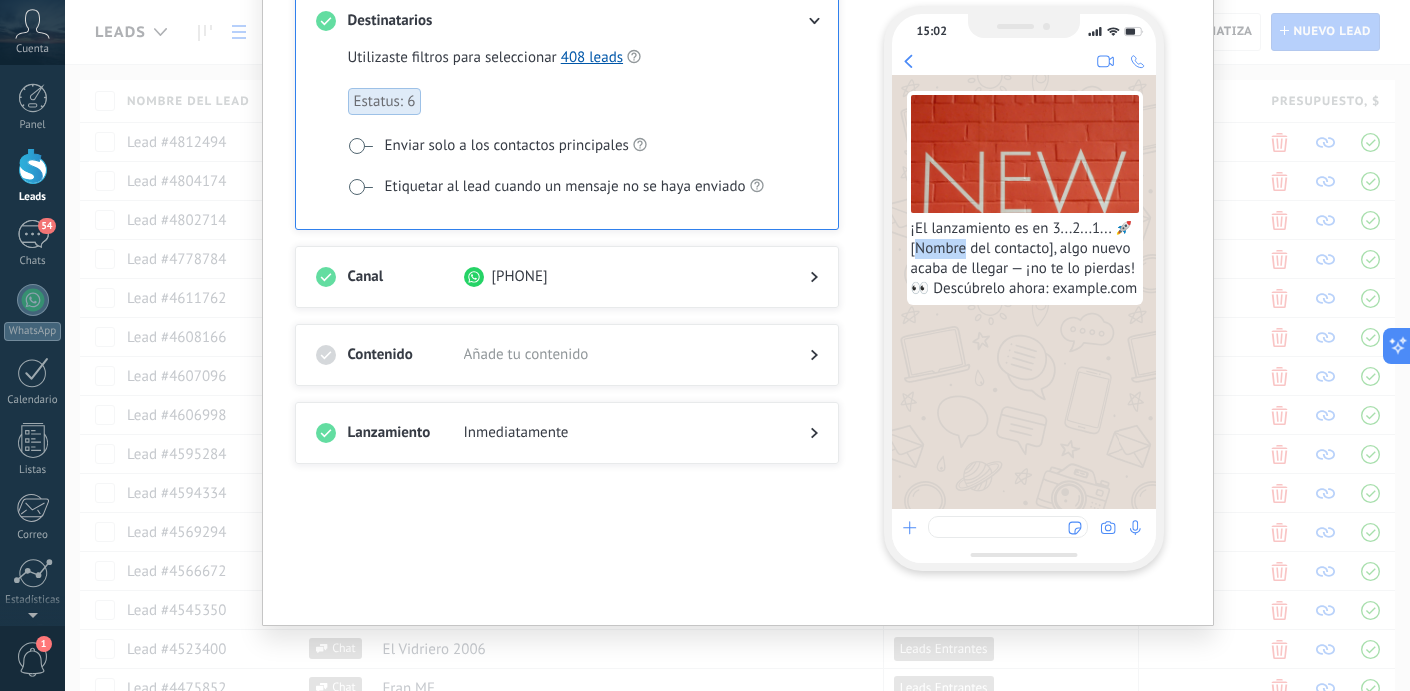 click on "¡El lanzamiento es en 3...2...1... 🚀
[Nombre del contacto], algo nuevo acaba de llegar — ¡no te lo pierdas! 👀 Descúbrelo ahora: example.com" at bounding box center [1025, 259] 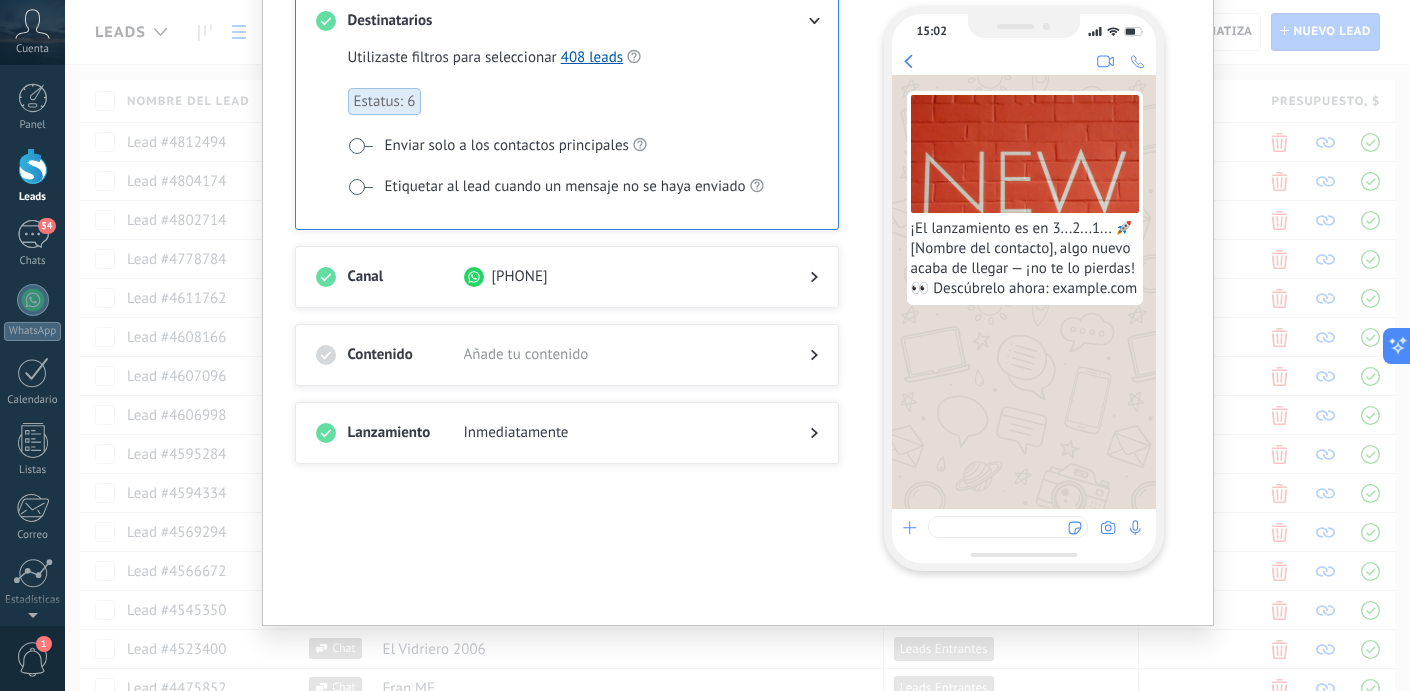 click on "¡El lanzamiento es en 3...2...1... 🚀
[Nombre del contacto], algo nuevo acaba de llegar — ¡no te lo pierdas! 👀 Descúbrelo ahora: example.com" at bounding box center [1025, 259] 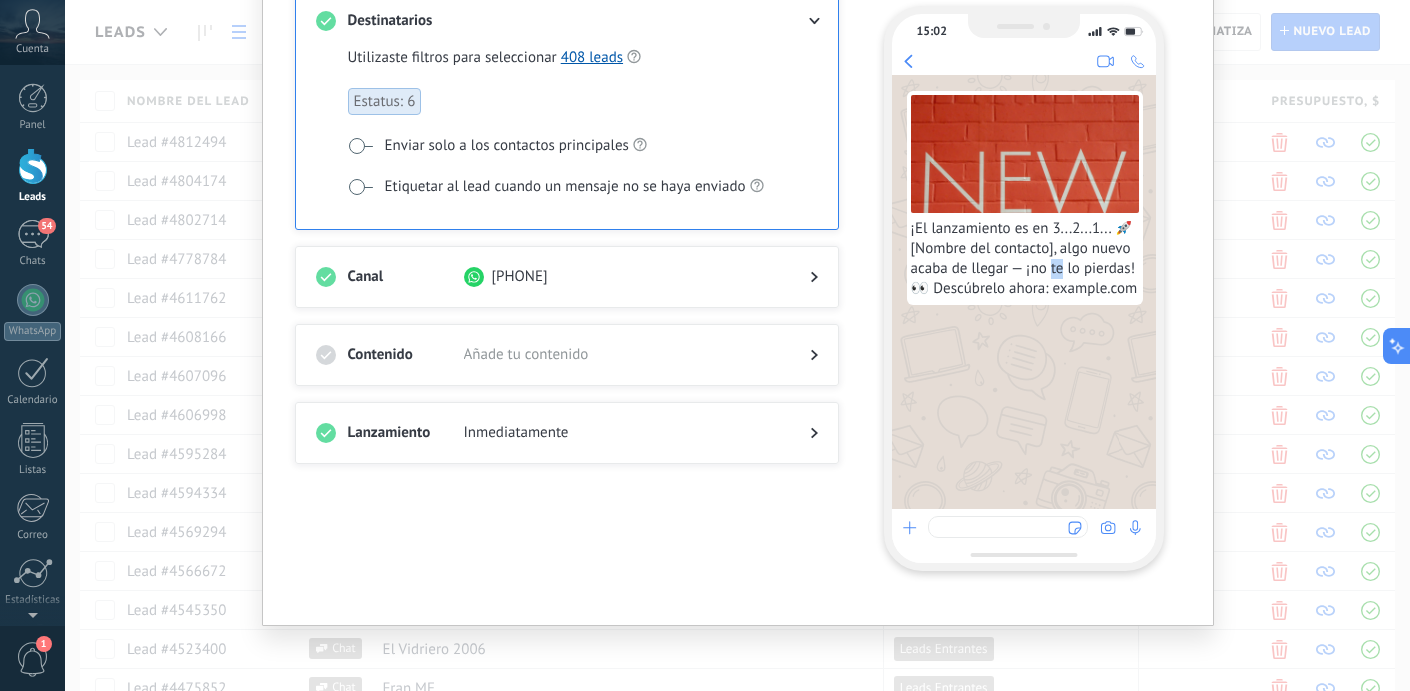 click on "¡El lanzamiento es en 3...2...1... 🚀
[Nombre del contacto], algo nuevo acaba de llegar — ¡no te lo pierdas! 👀 Descúbrelo ahora: example.com" at bounding box center [1025, 259] 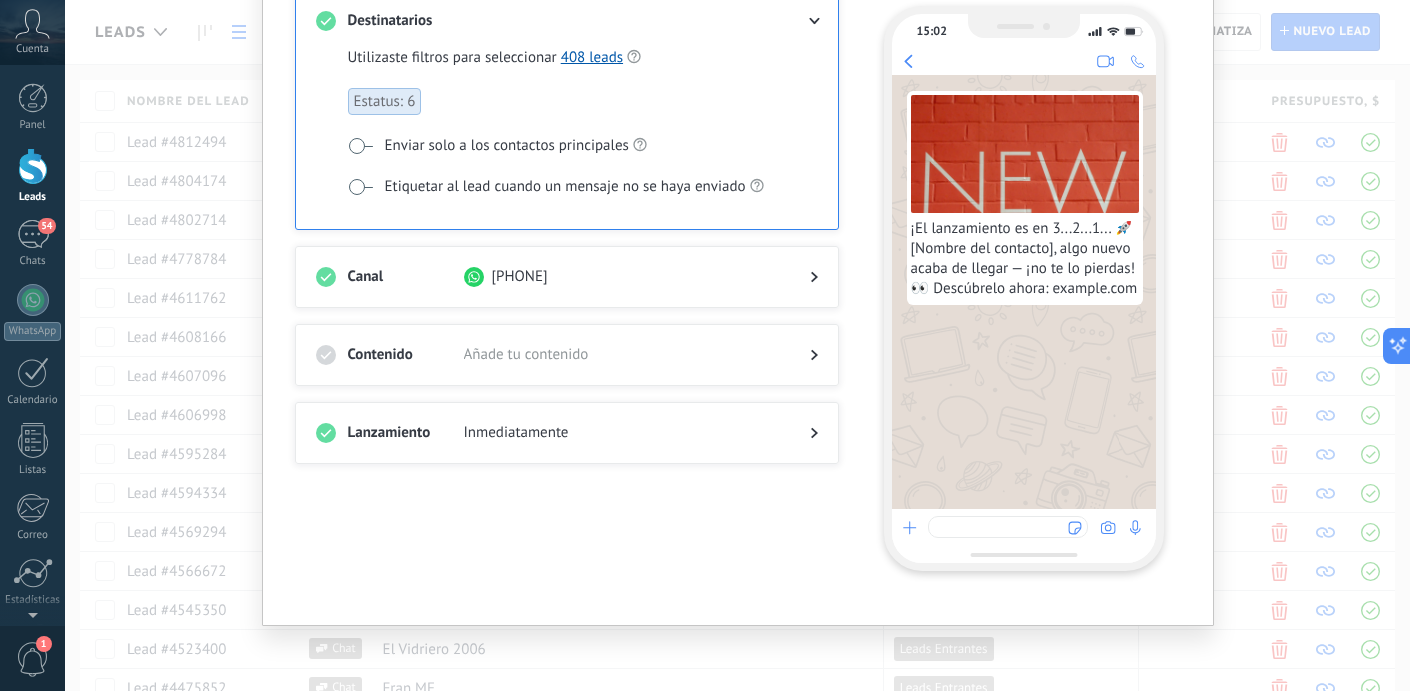click 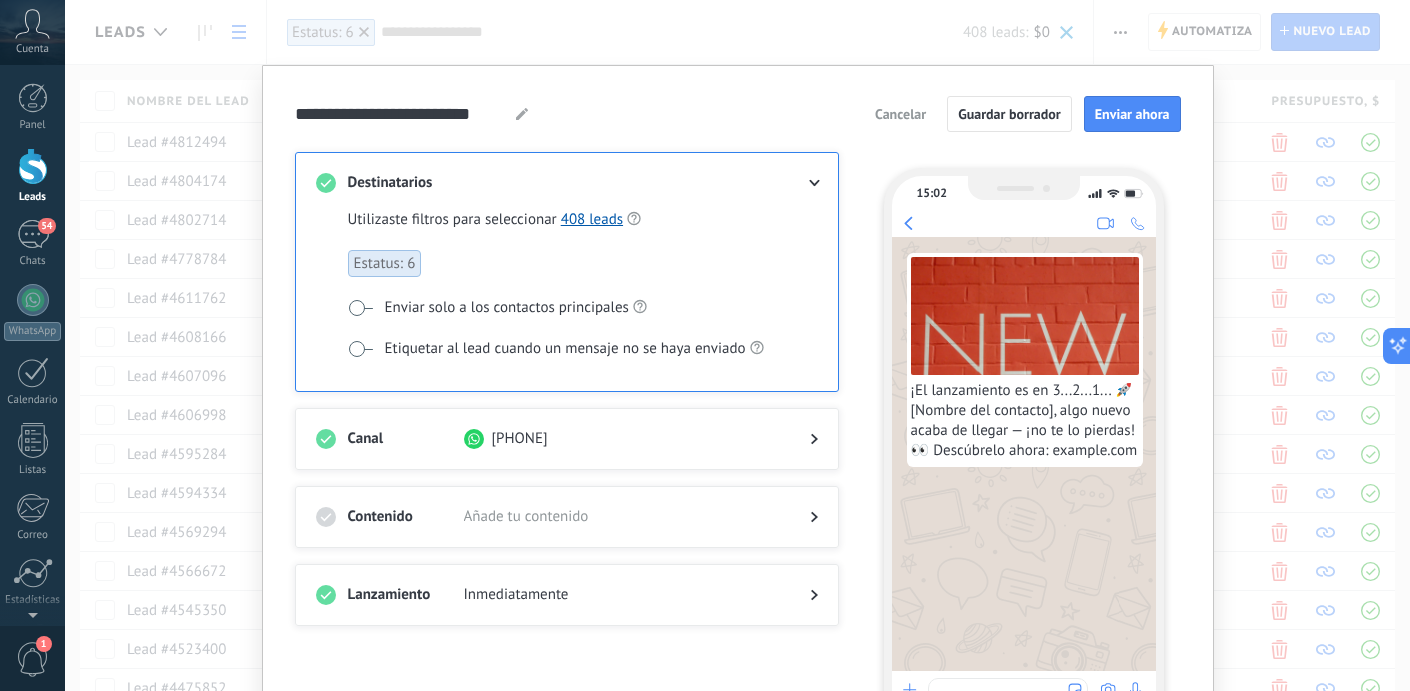 click on "Cancelar" at bounding box center (900, 114) 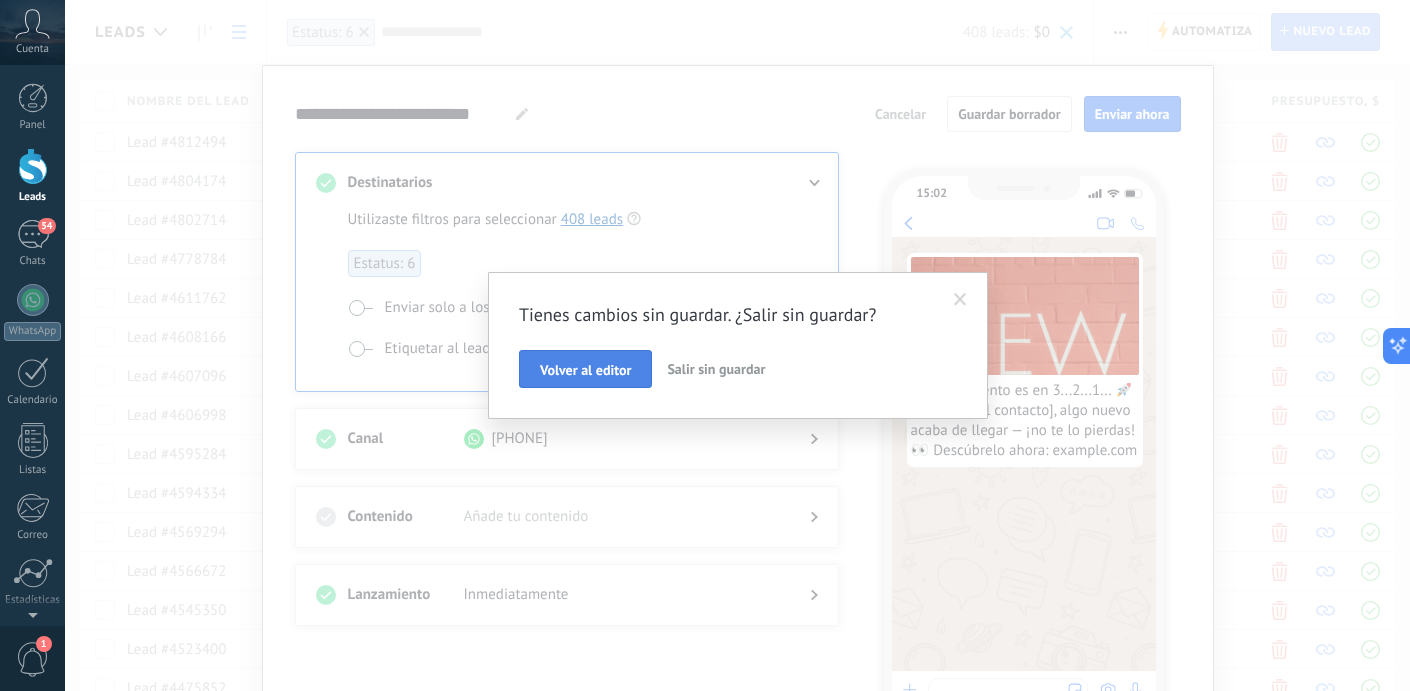 click on "Volver al editor" at bounding box center [585, 370] 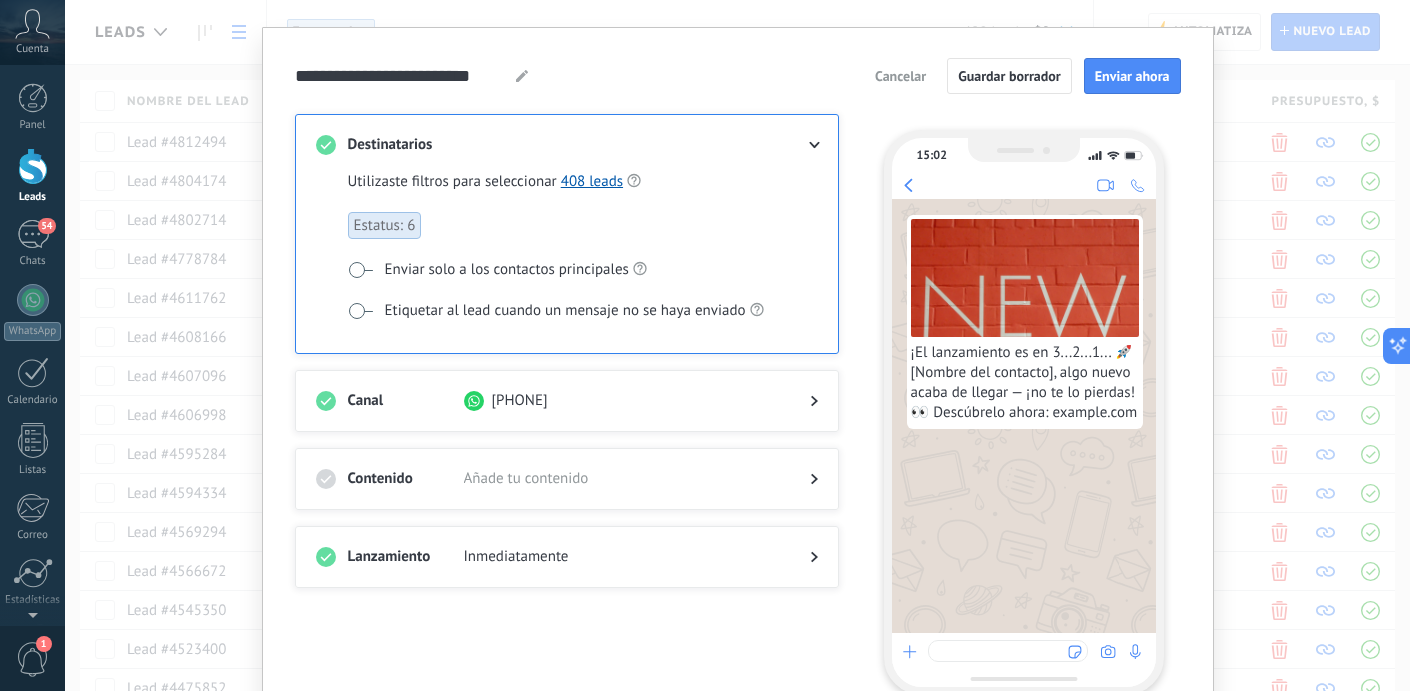 scroll, scrollTop: 34, scrollLeft: 0, axis: vertical 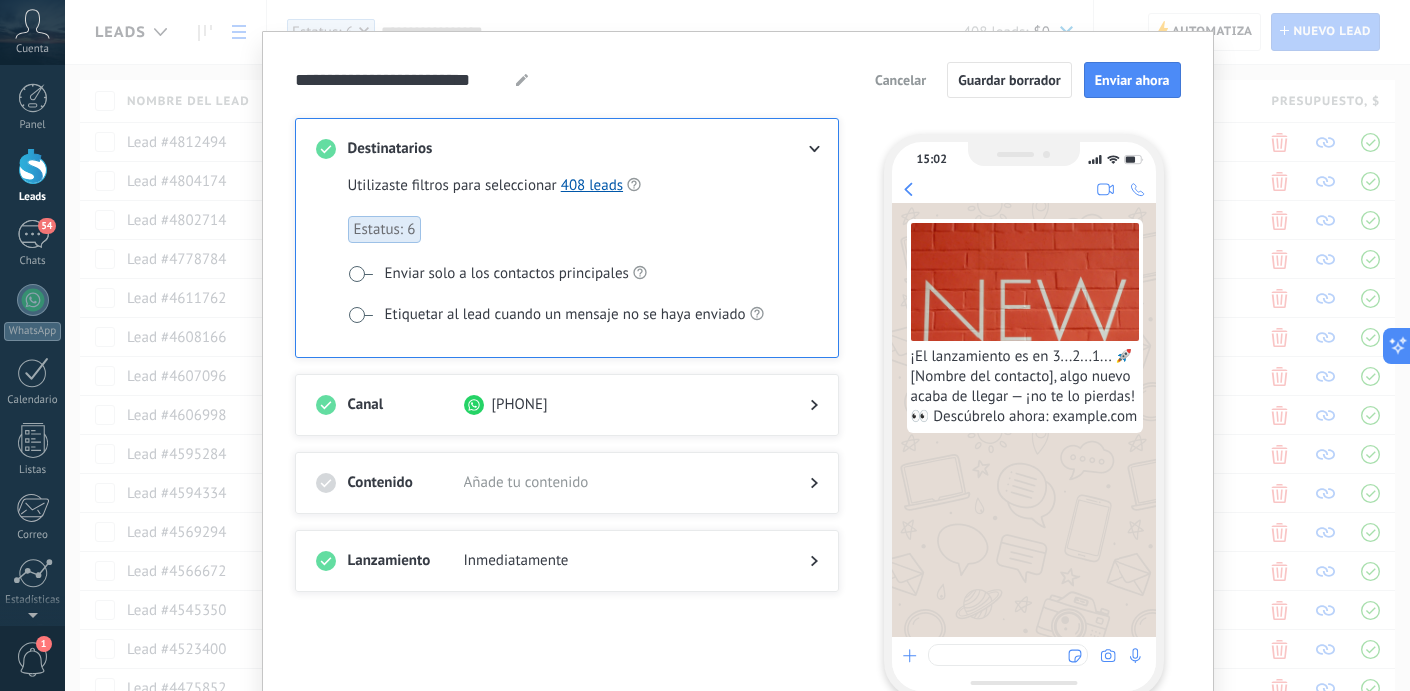 click on "Cancelar" at bounding box center [900, 80] 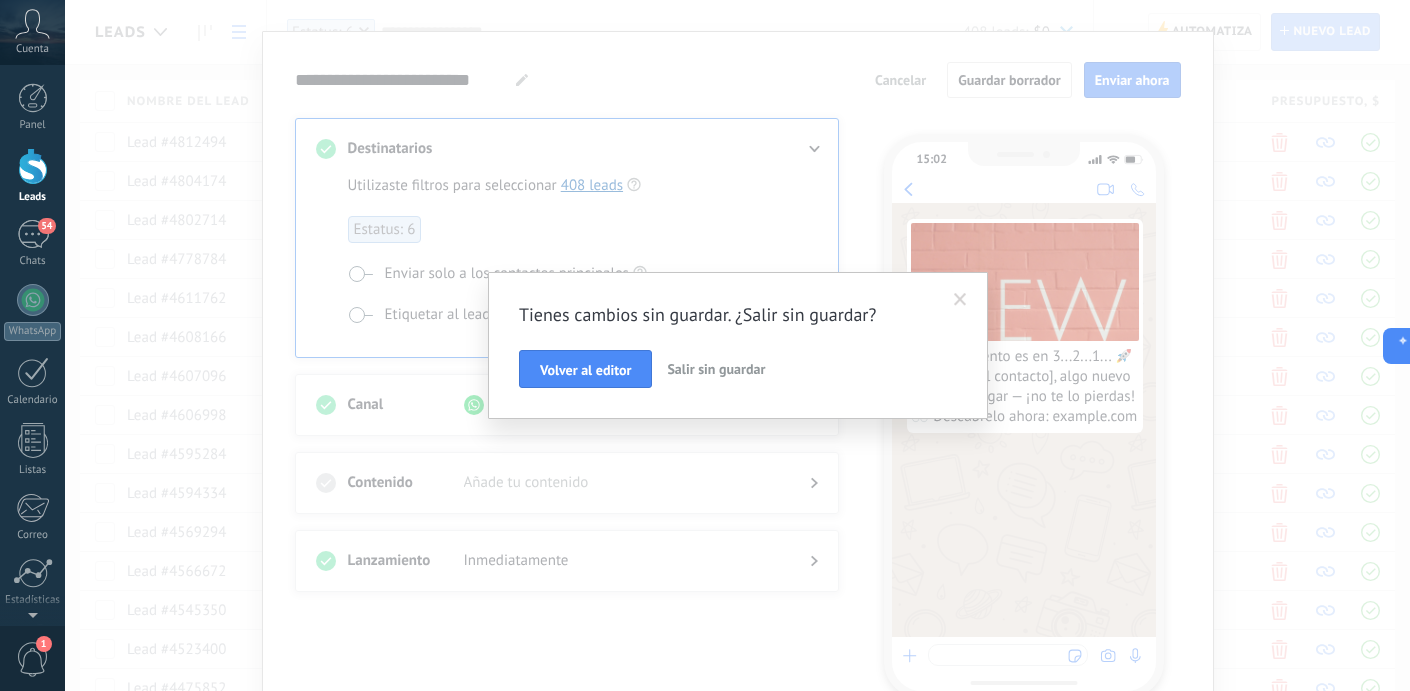 click on "Salir sin guardar" at bounding box center [716, 369] 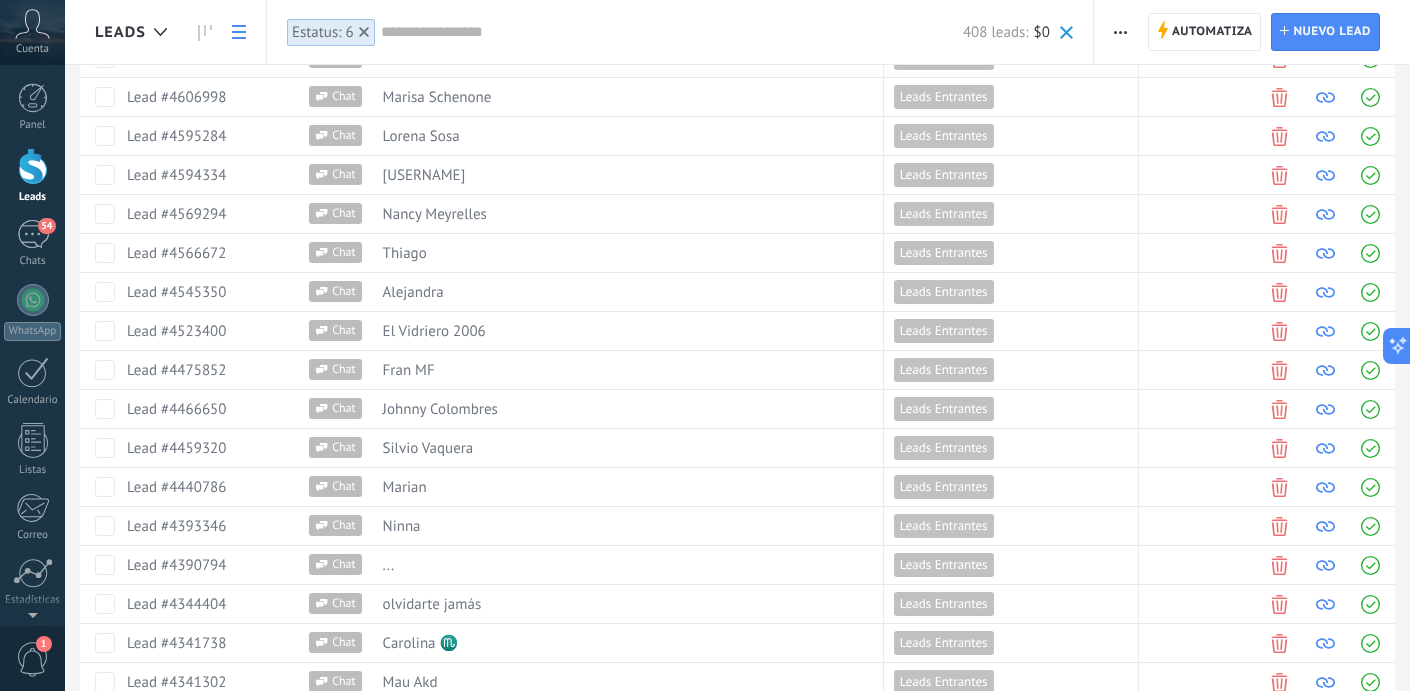 scroll, scrollTop: 0, scrollLeft: 0, axis: both 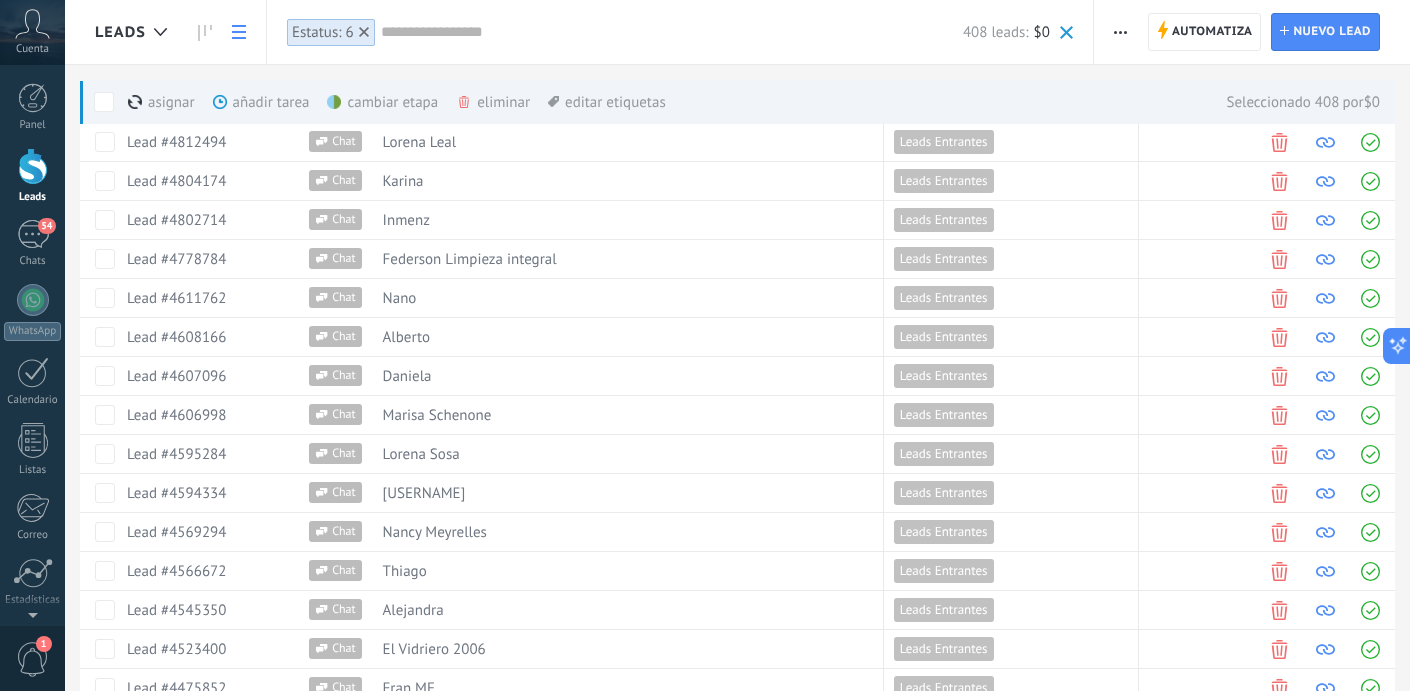 click at bounding box center (135, 102) 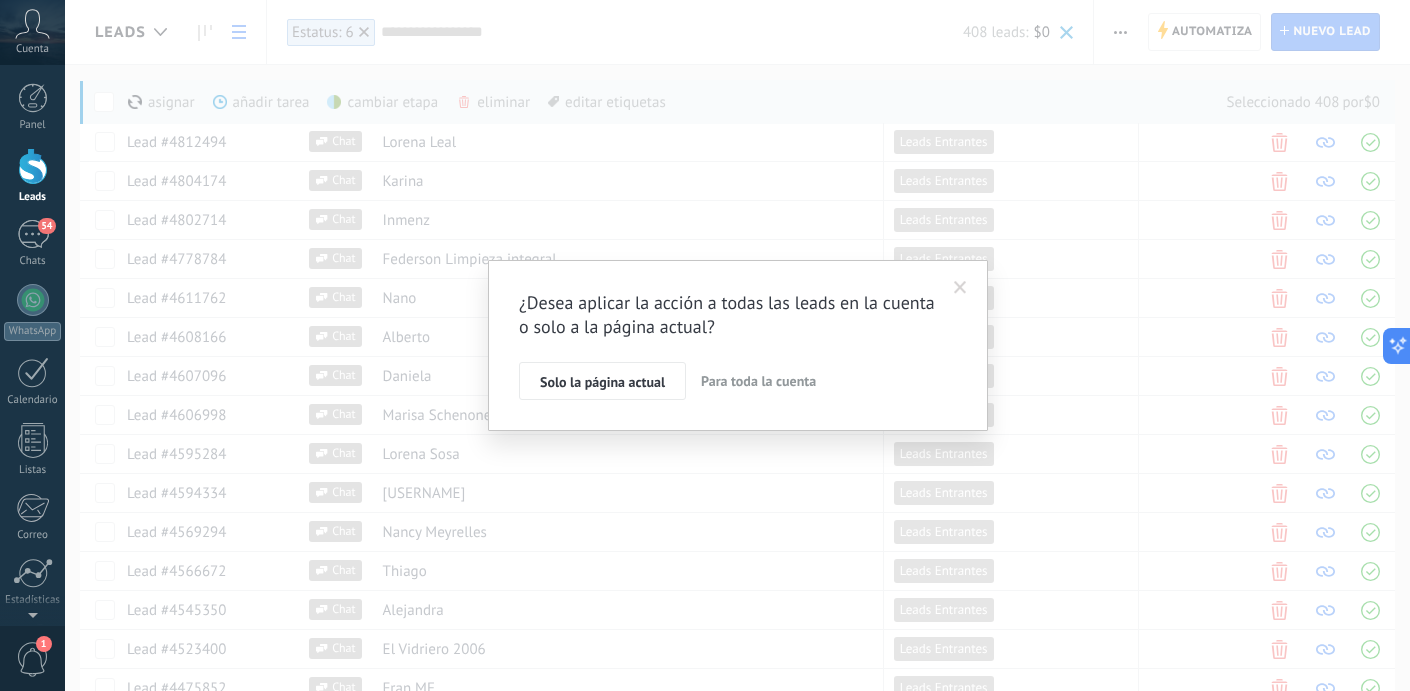 click at bounding box center [960, 288] 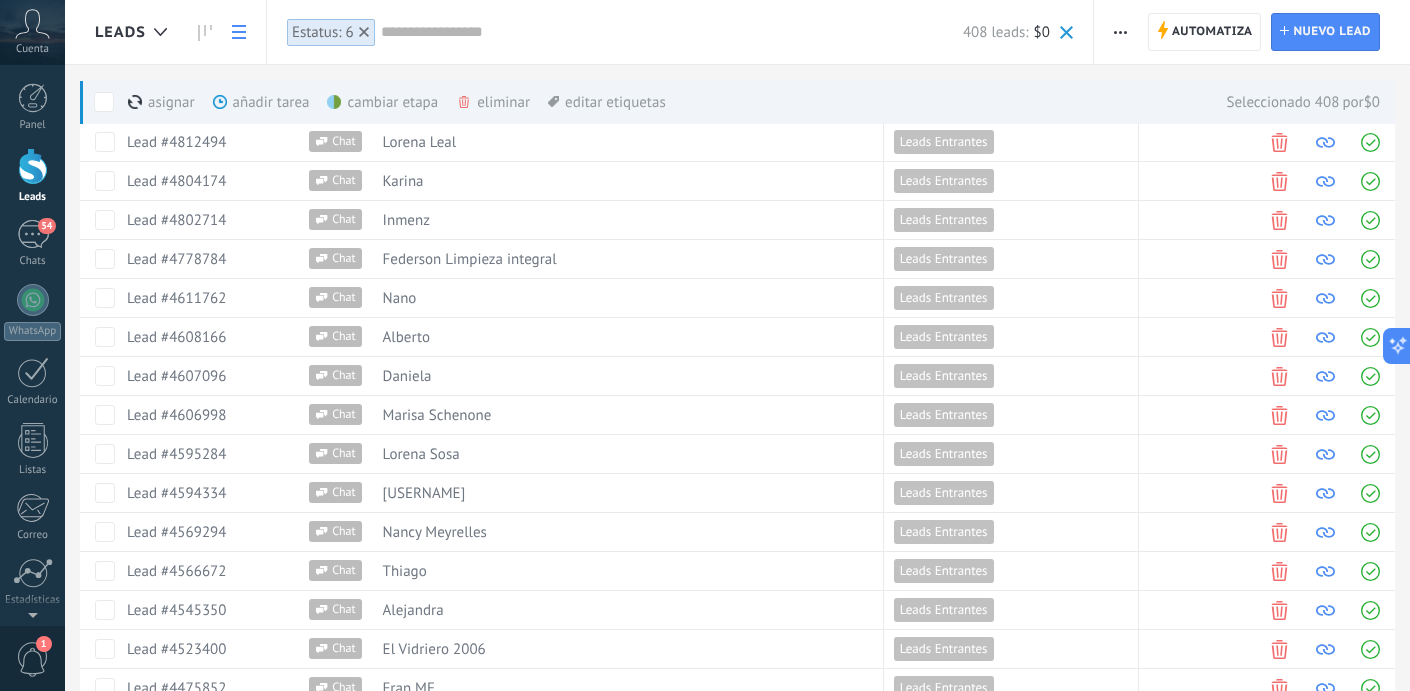 click at bounding box center [104, 102] 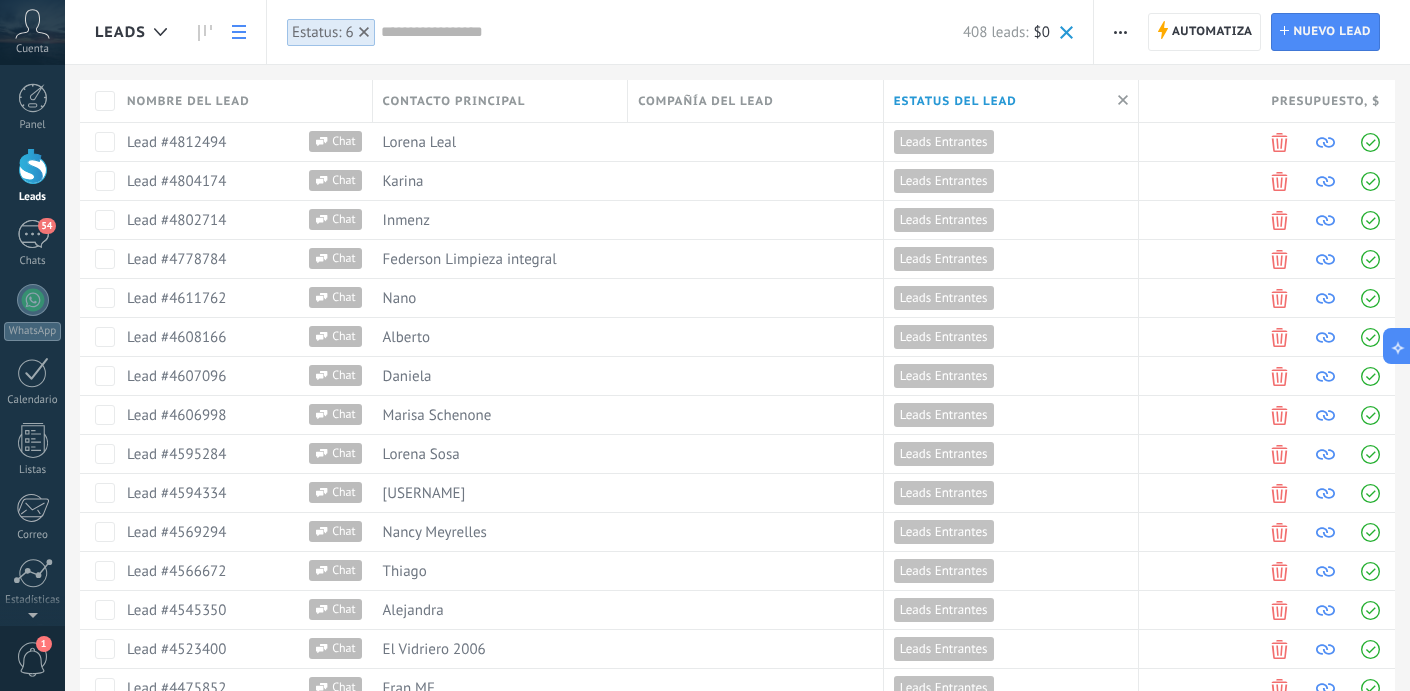 click 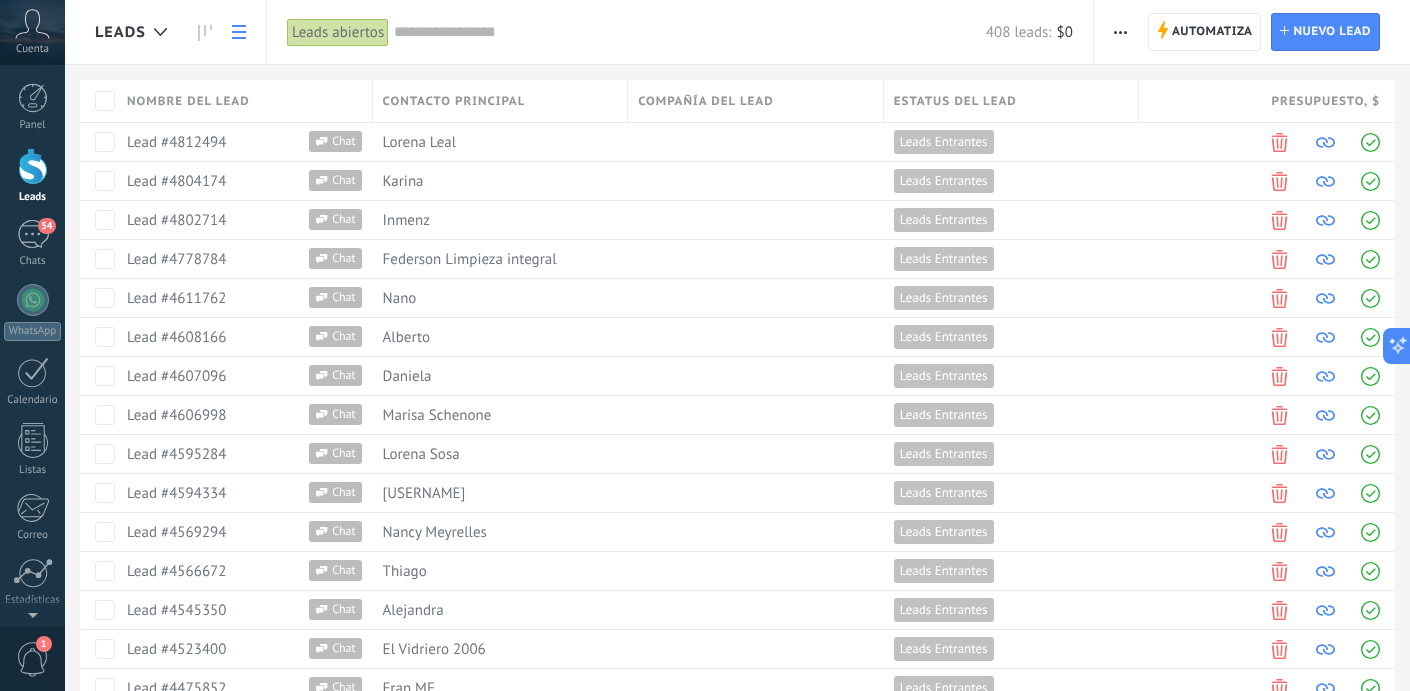 click at bounding box center [1120, 32] 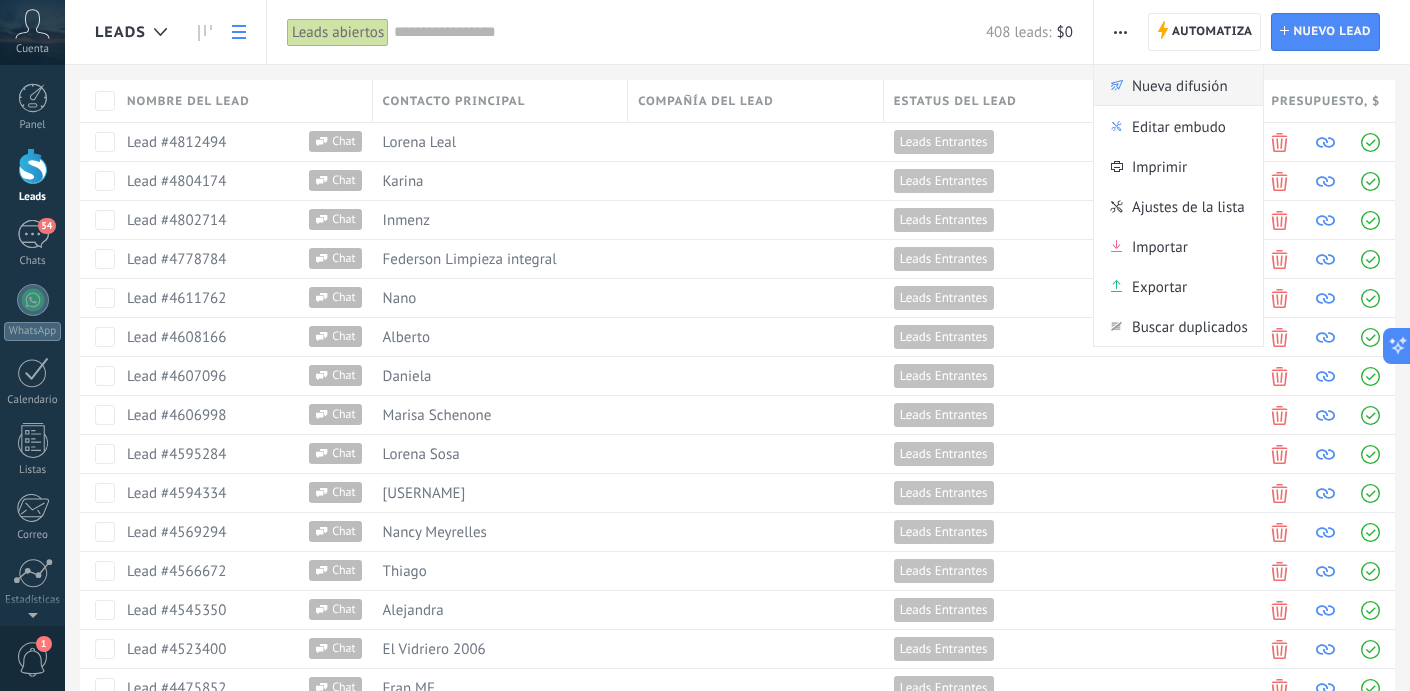 click on "Nueva difusión" at bounding box center (1180, 85) 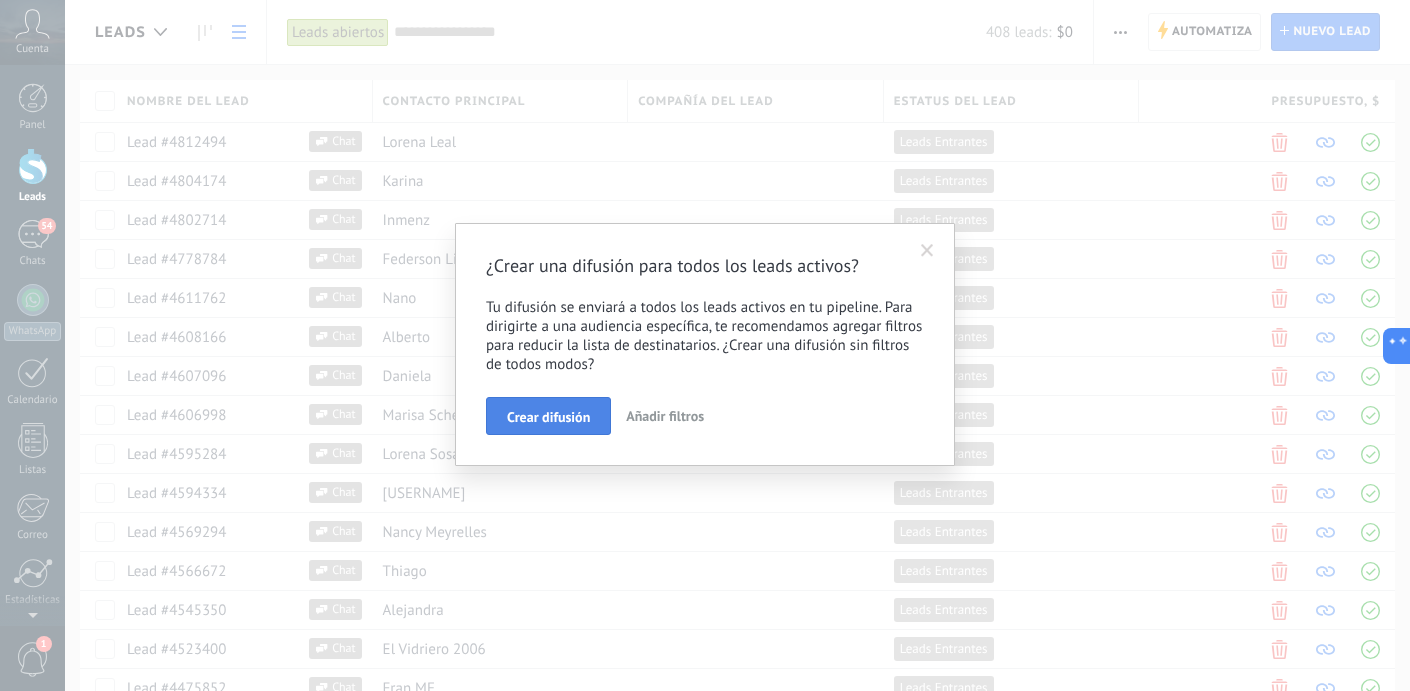 click on "Crear difusión" at bounding box center [548, 416] 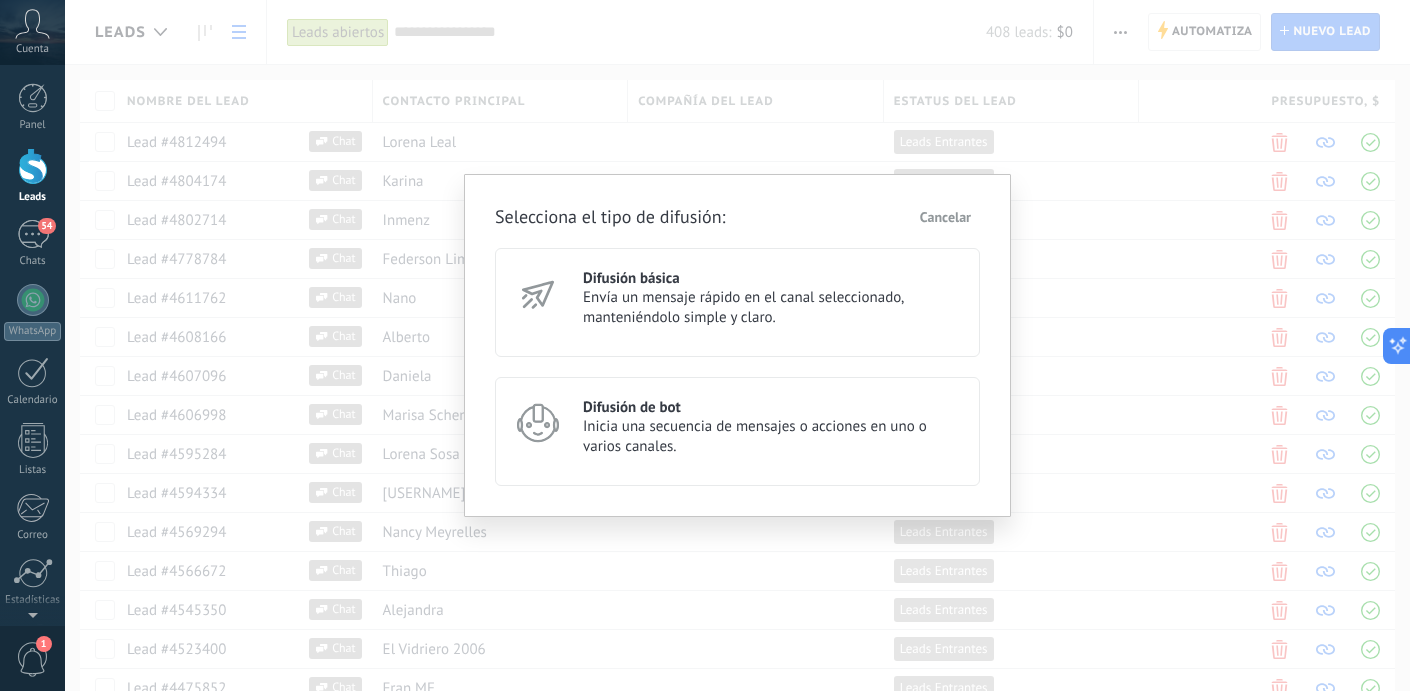 click on "Envía un mensaje rápido en el canal seleccionado, manteniéndolo simple y claro." at bounding box center [772, 308] 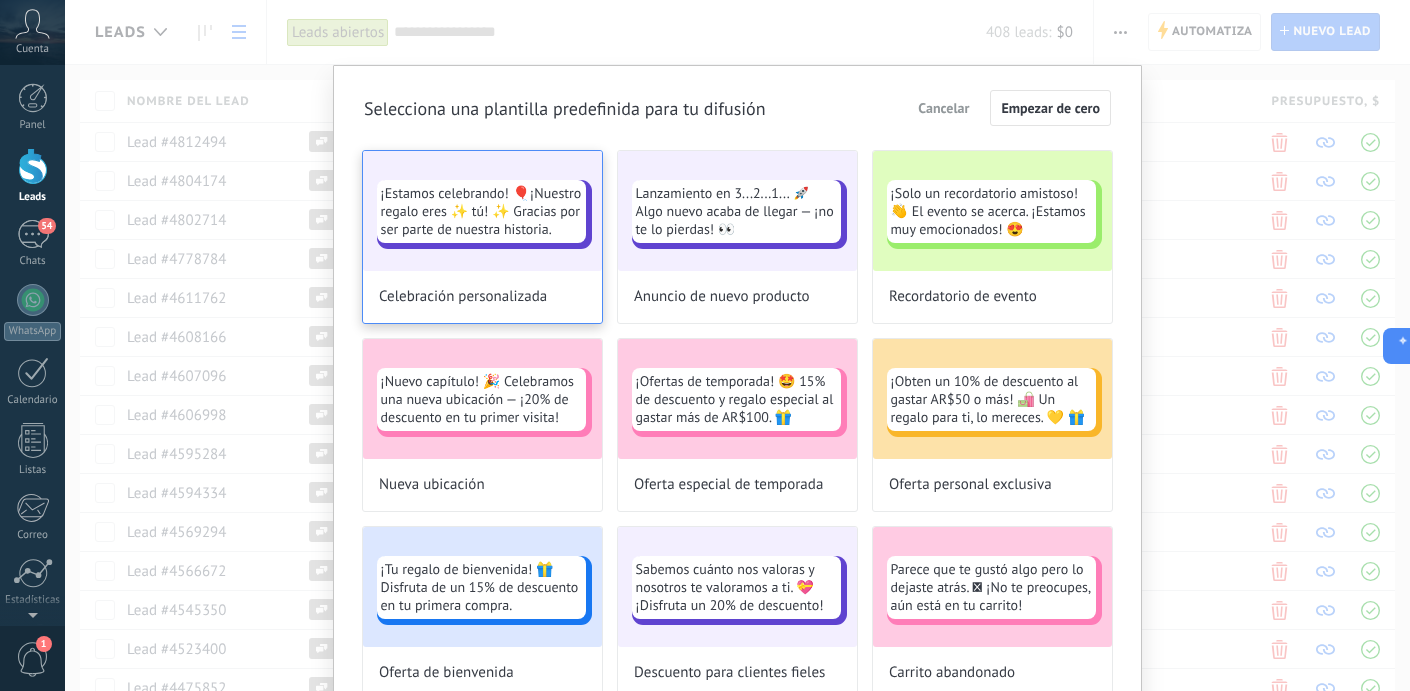 click on "¡Estamos celebrando! 🎈¡Nuestro regalo eres ✨ tú! ✨ Gracias por ser parte de nuestra historia." at bounding box center [481, 211] 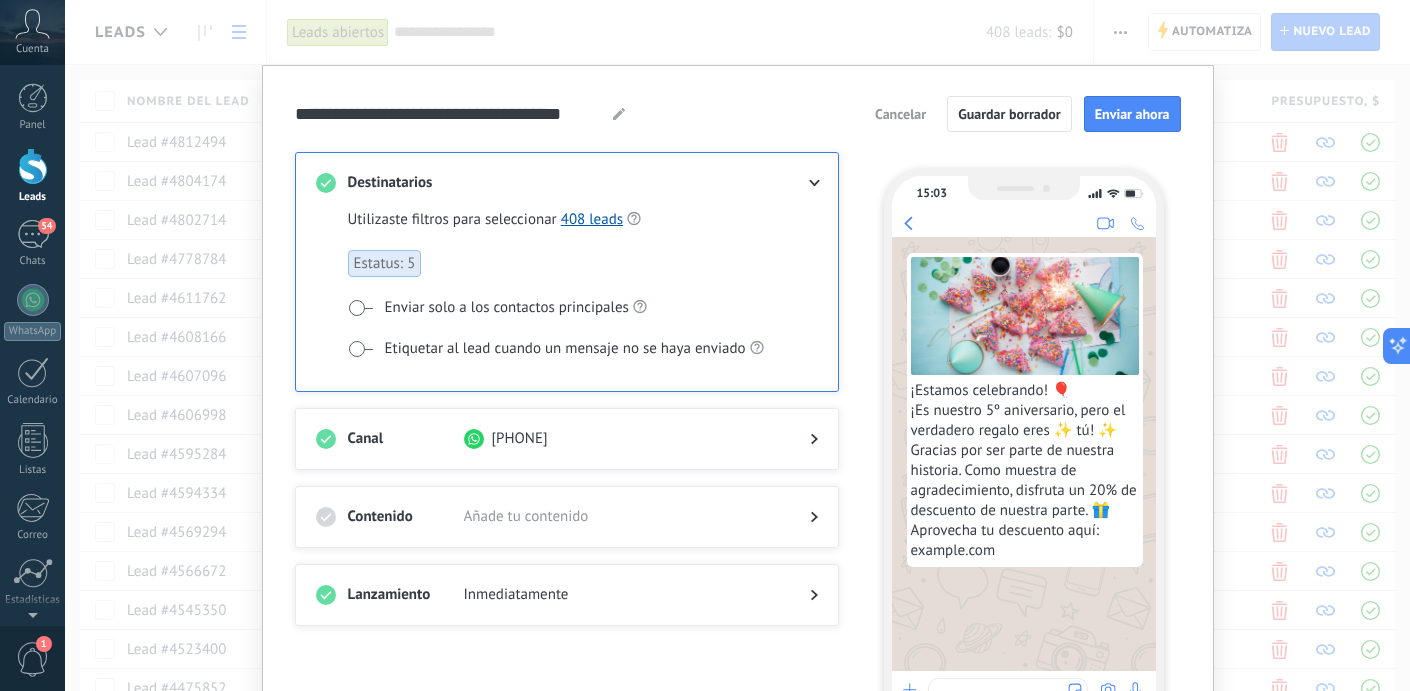 click on "Cancelar" at bounding box center (900, 114) 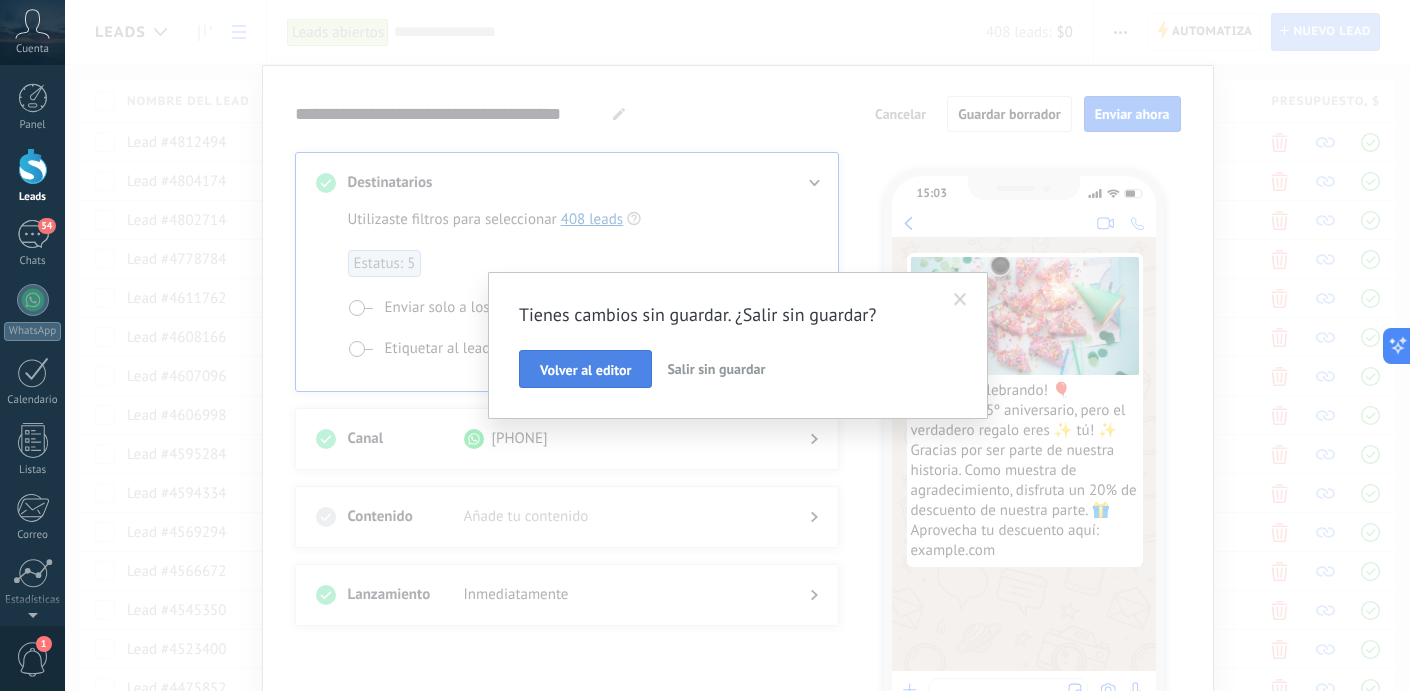 click on "Volver al editor" at bounding box center [585, 370] 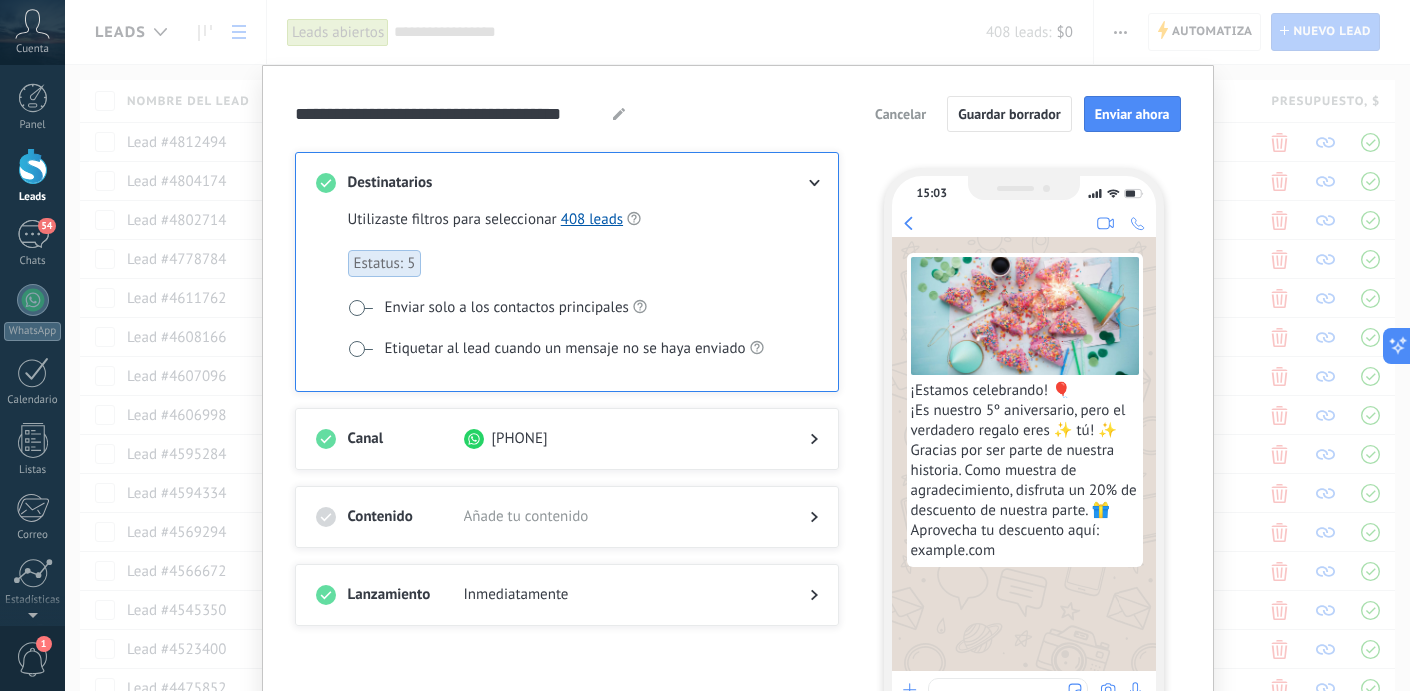 click on "Cancelar" at bounding box center [900, 114] 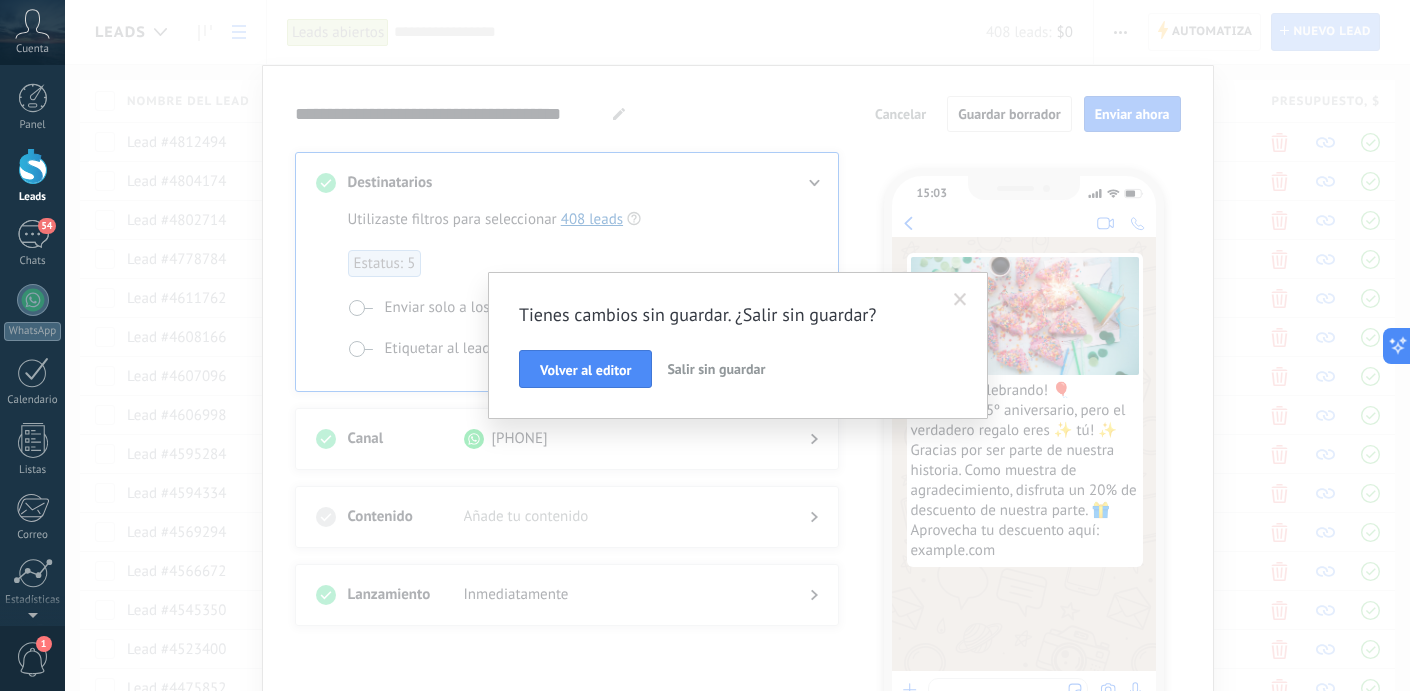 click on "Salir sin guardar" at bounding box center (716, 369) 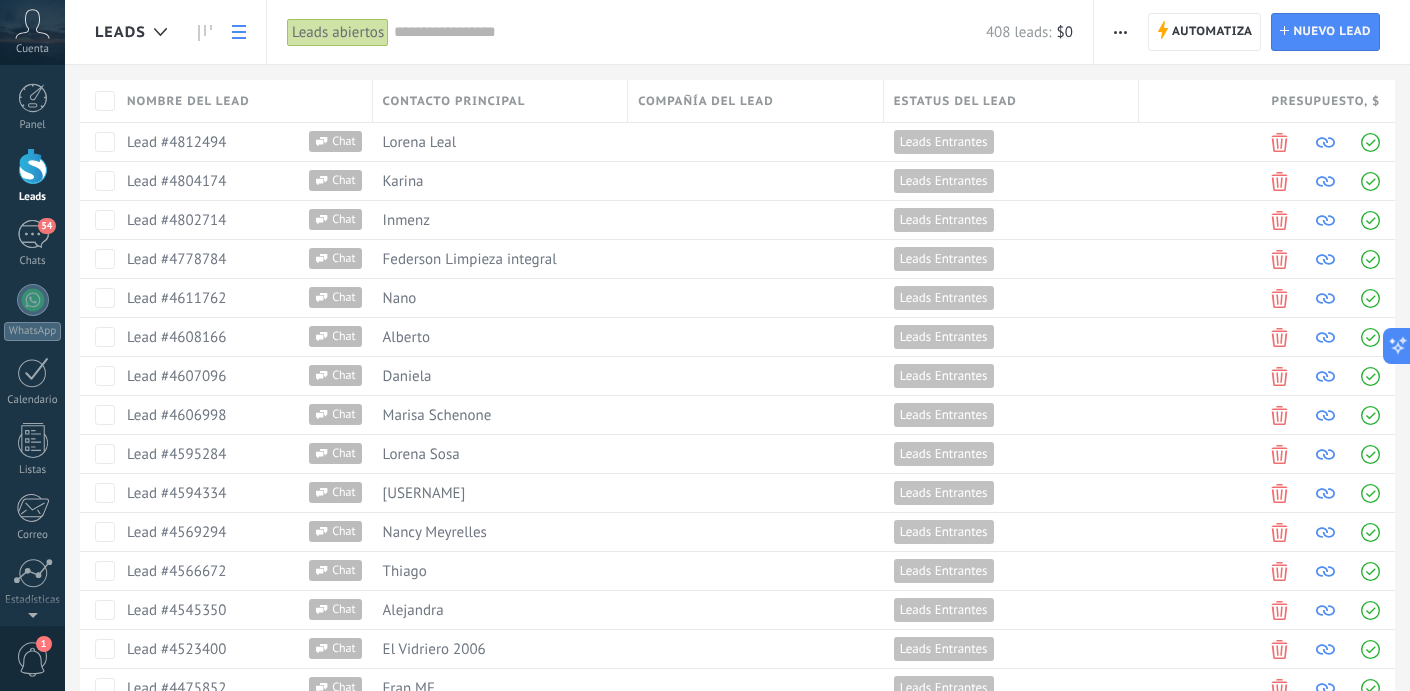 click at bounding box center (1120, 32) 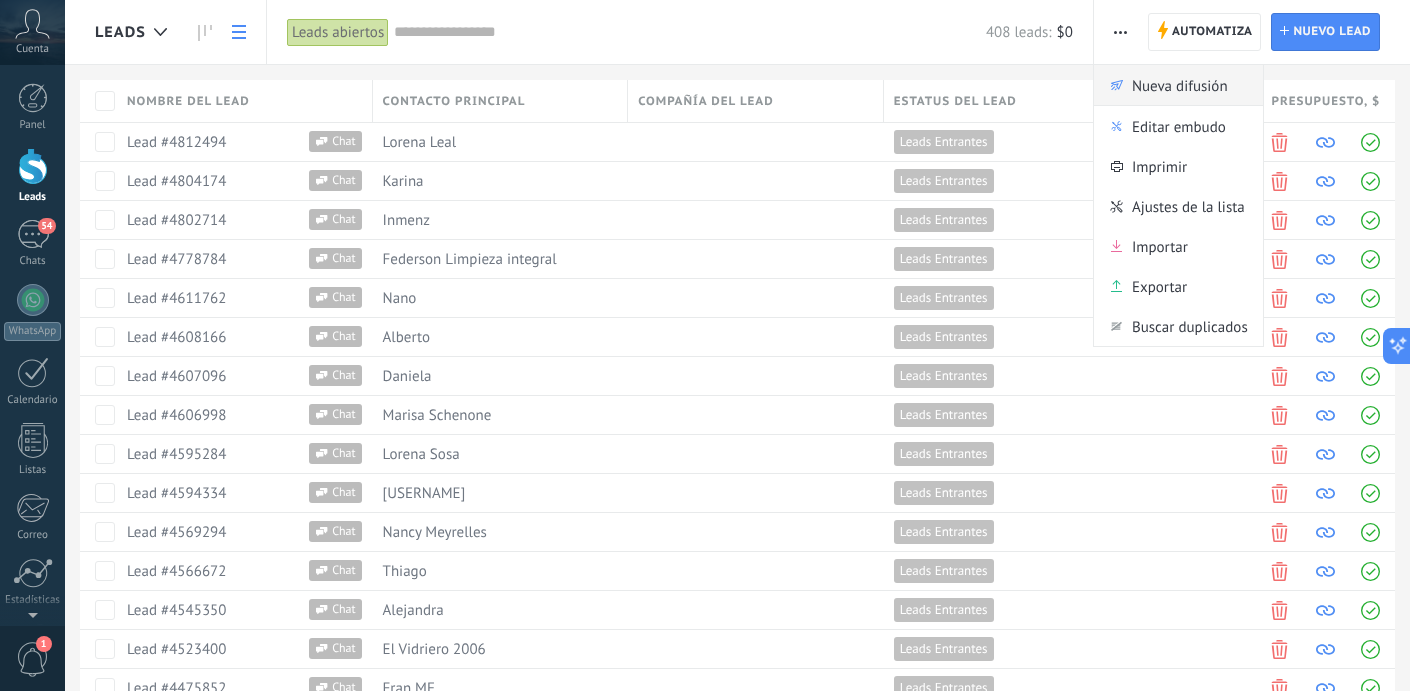 click on "Nueva difusión" at bounding box center (1180, 85) 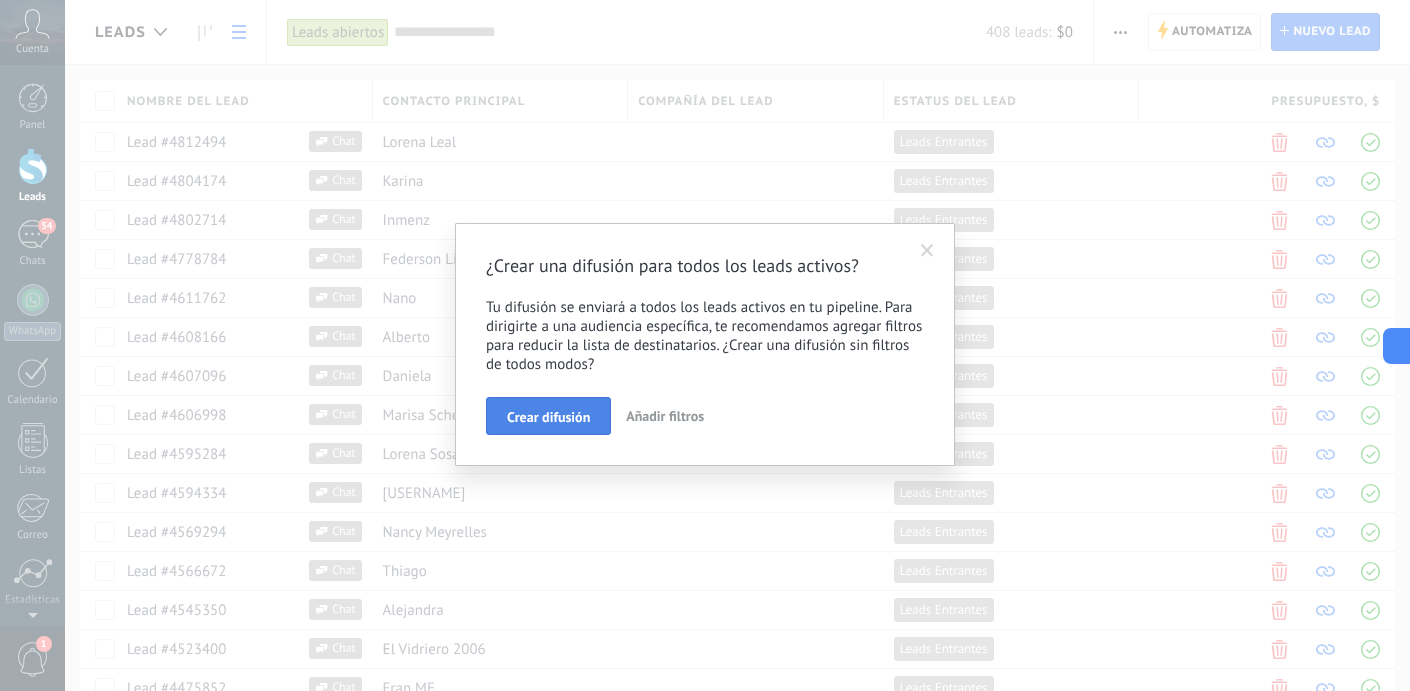 click on "Crear difusión" at bounding box center [548, 416] 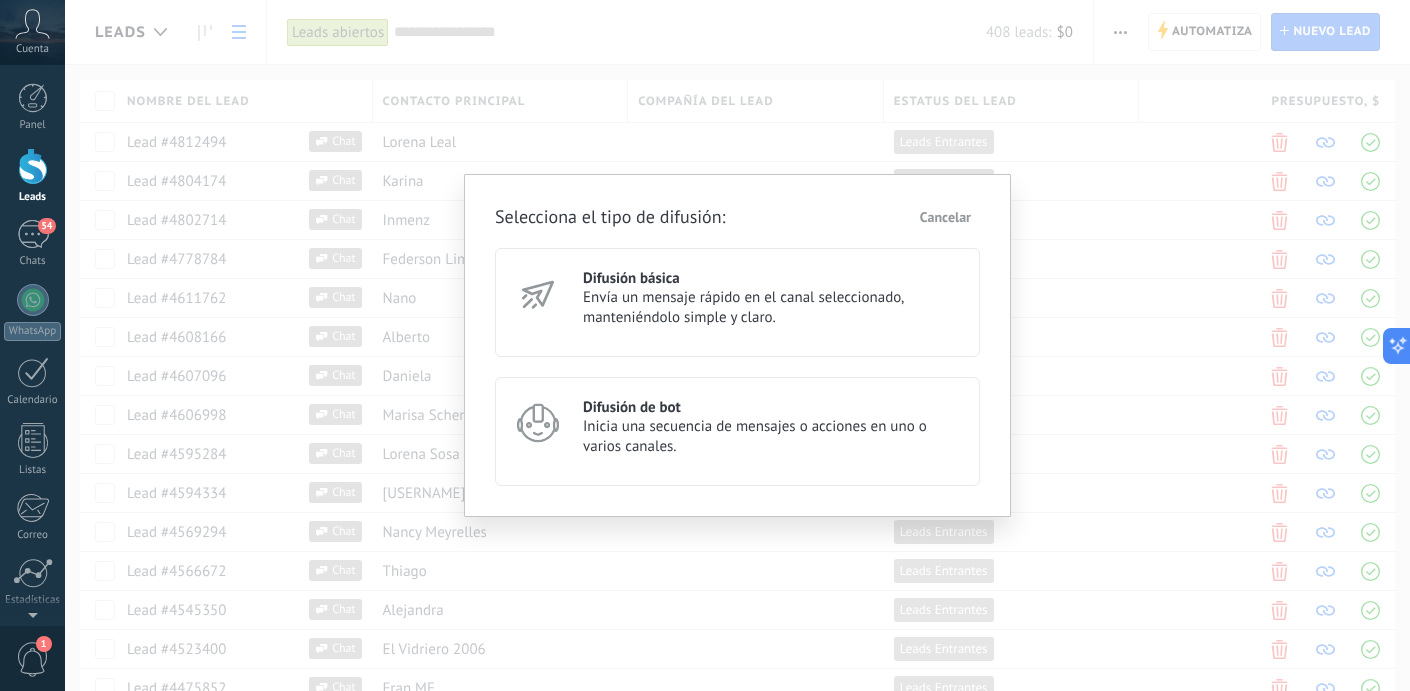 click on "Difusión básica" at bounding box center [772, 278] 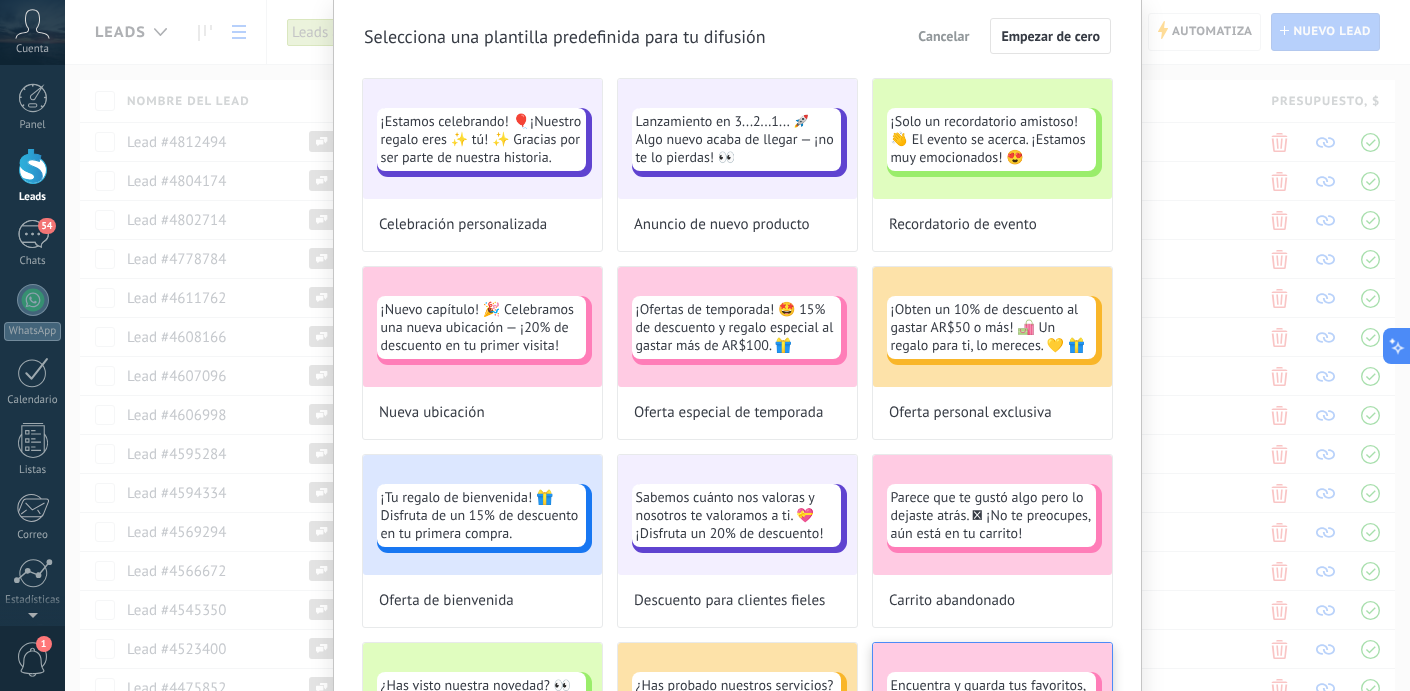 scroll, scrollTop: 0, scrollLeft: 0, axis: both 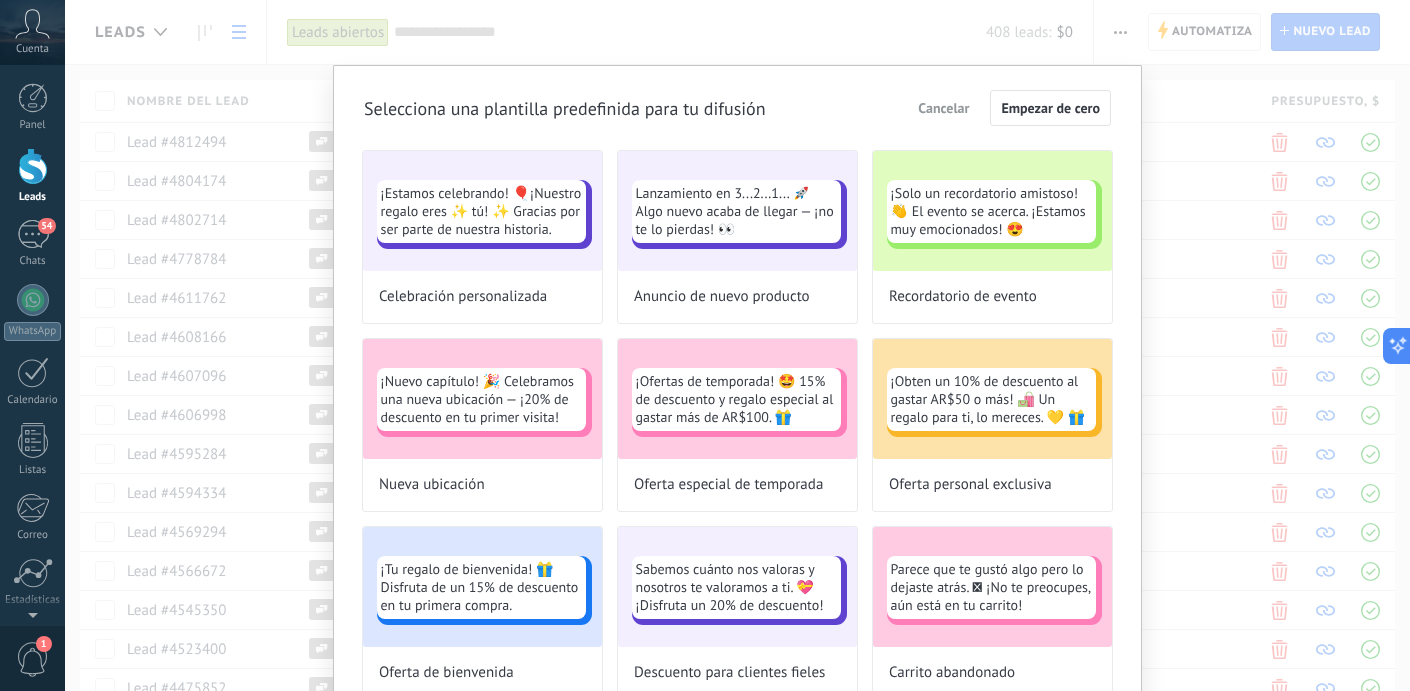 click on "Selecciona una plantilla predefinida para tu difusión Cancelar Empezar de cero ¡Estamos celebrando! 🎈¡Nuestro regalo eres ✨ tú! ✨ Gracias por ser parte de nuestra historia. Celebración personalizada Lanzamiento en 3...2...1... 🚀
Algo nuevo acaba de llegar — ¡no te lo pierdas! 👀 Anuncio de nuevo producto ¡Solo un recordatorio amistoso!👋
El evento se acerca. ¡Estamos muy emocionados! 😍 Recordatorio de evento ¡Nuevo capítulo! 🎉 Celebramos una nueva ubicación — ¡20% de descuento en tu primer visita! Nueva ubicación ¡Ofertas de temporada! 🤩 15% de descuento y regalo especial al gastar más de AR$100. 🎁 Oferta especial de temporada ¡Obten un 10% de descuento al gastar AR$50 o más! 🛍️ Un regalo para ti, lo mereces. 💛 🎁 Oferta personal exclusiva ¡Tu regalo de bienvenida! 🎁
Disfruta de un 15% de descuento en tu primera compra. Oferta de bienvenida Sabemos cuánto nos valoras y nosotros te valoramos a ti. 💝 ¡Disfruta un 20% de descuento!" at bounding box center (737, 345) 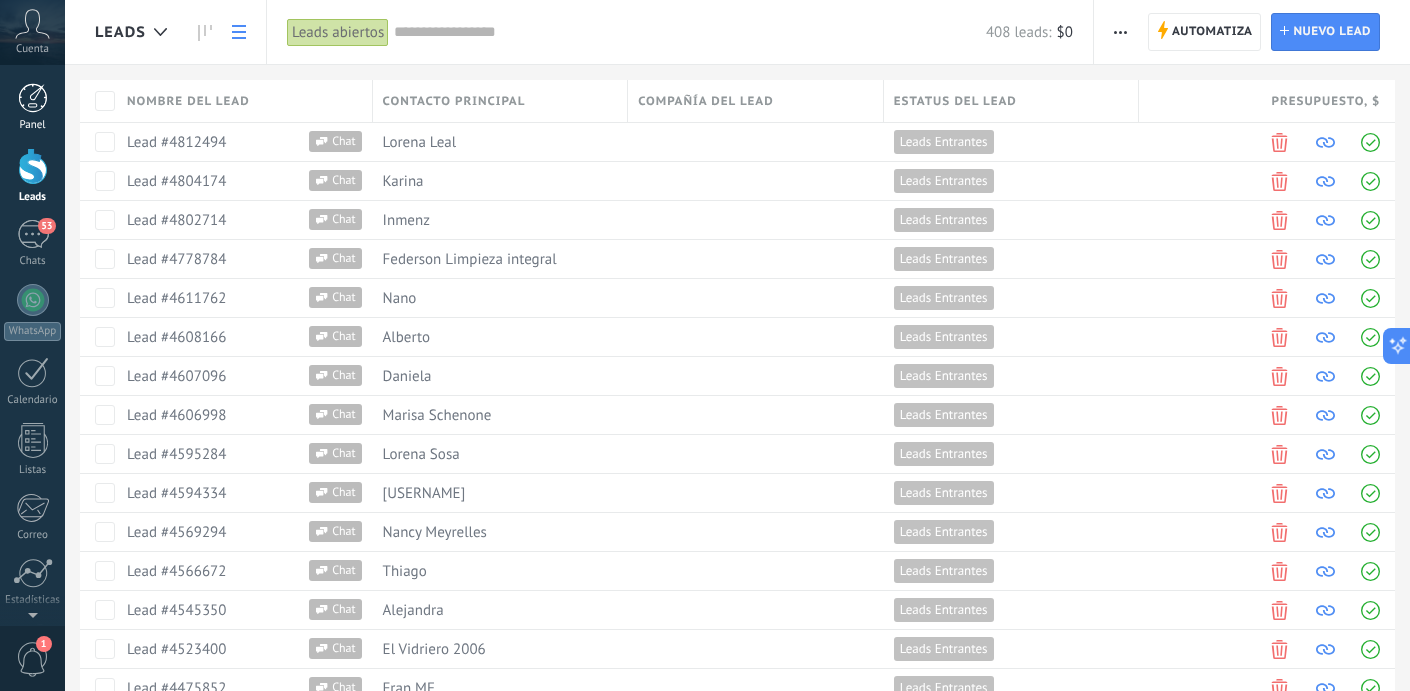 click at bounding box center (33, 98) 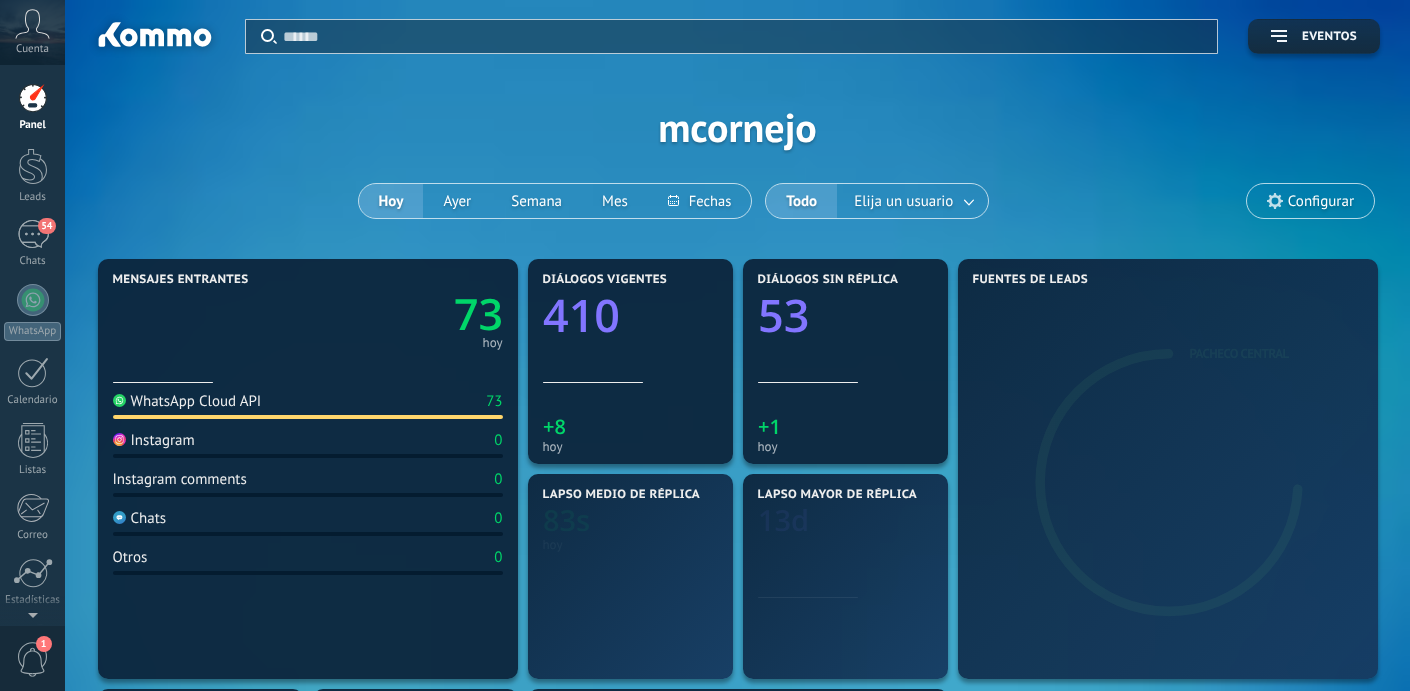 scroll, scrollTop: 0, scrollLeft: 0, axis: both 